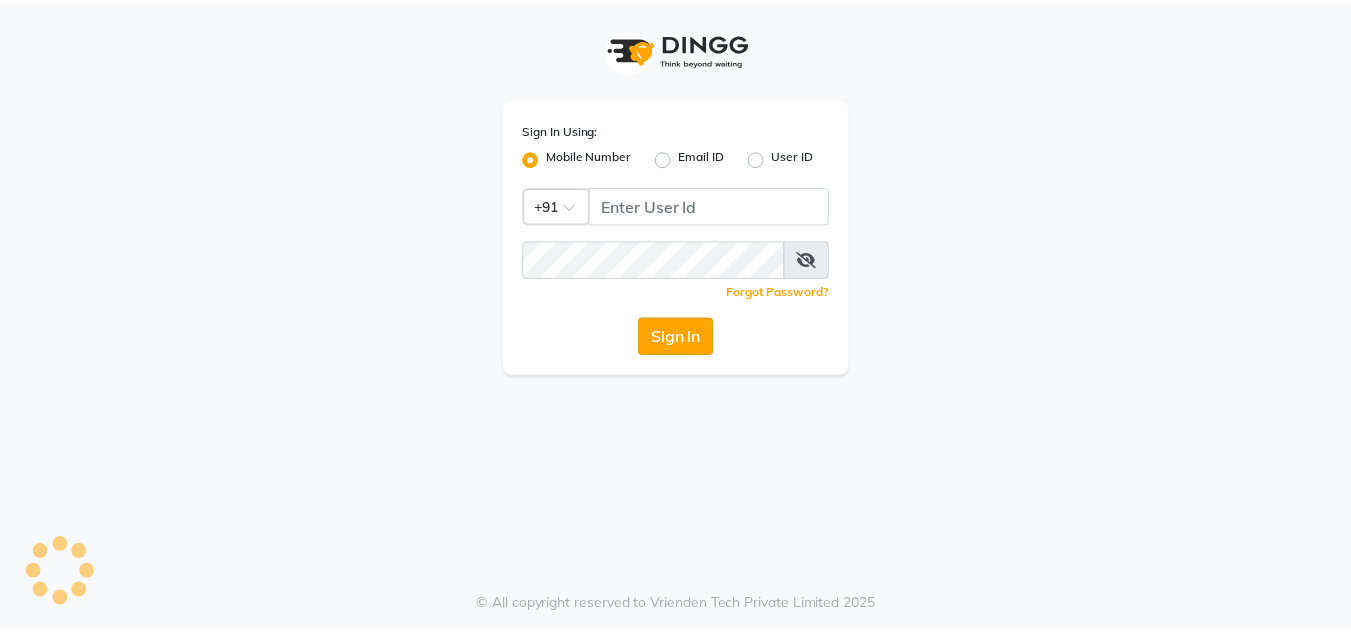 scroll, scrollTop: 0, scrollLeft: 0, axis: both 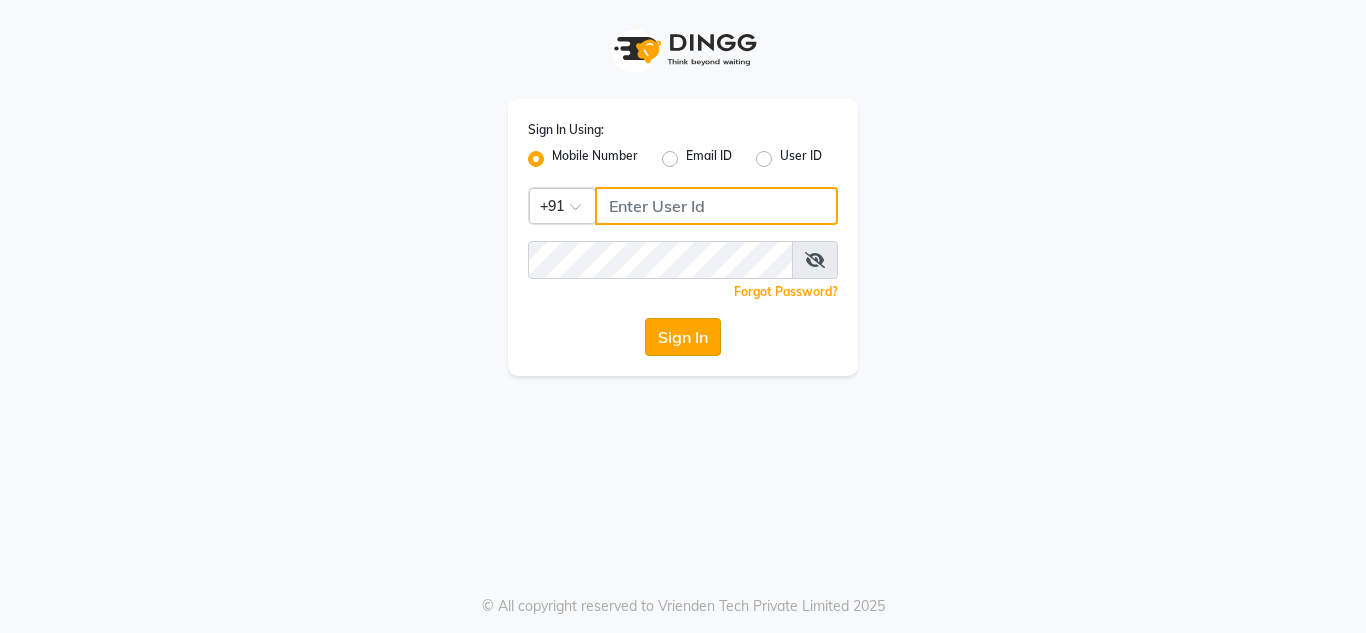 type on "7890011666" 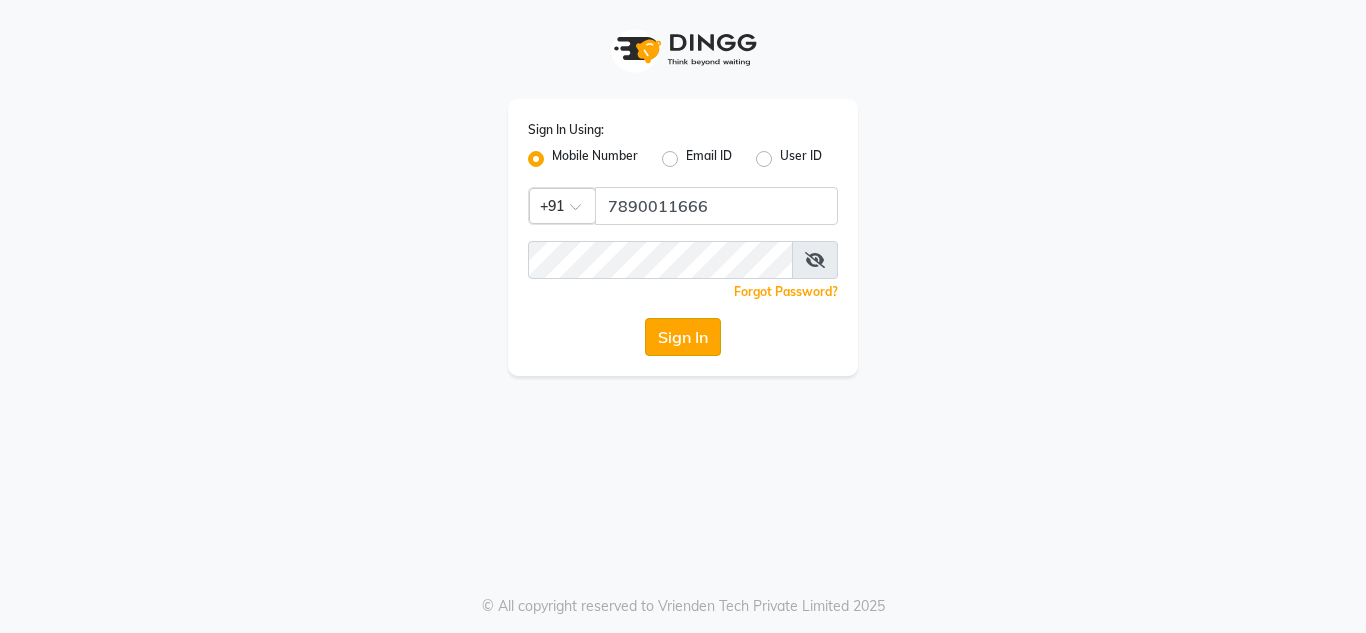 click on "Sign In" 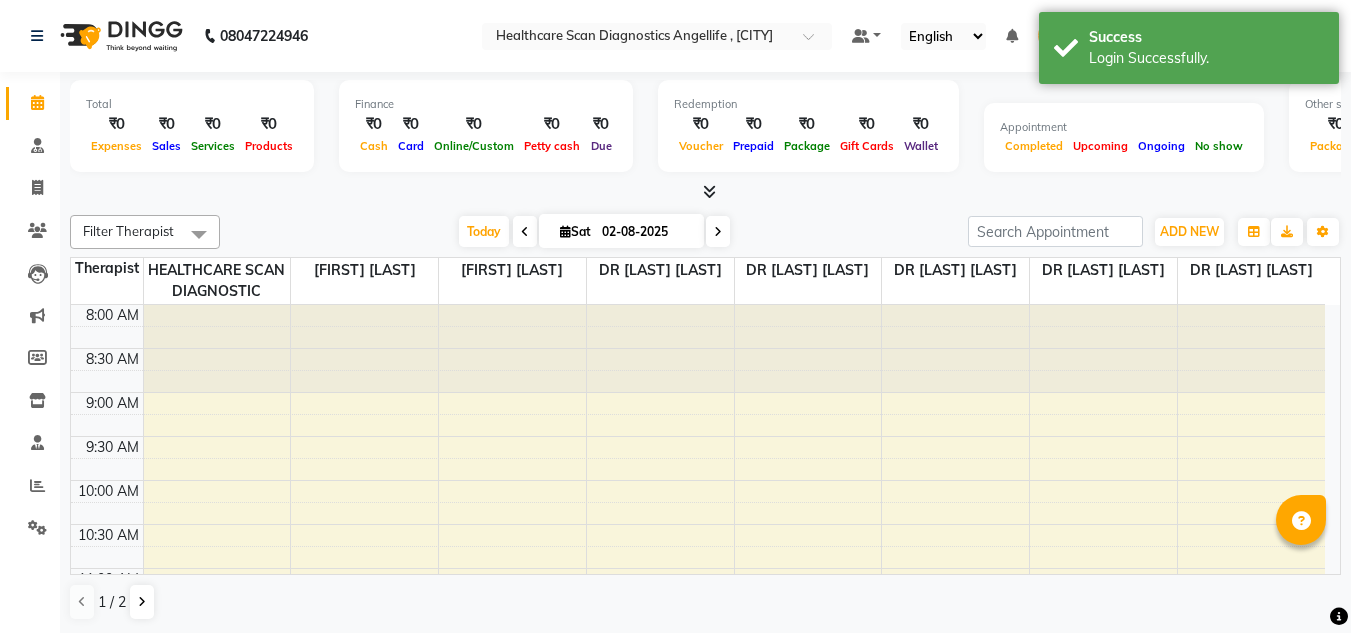 scroll, scrollTop: 0, scrollLeft: 0, axis: both 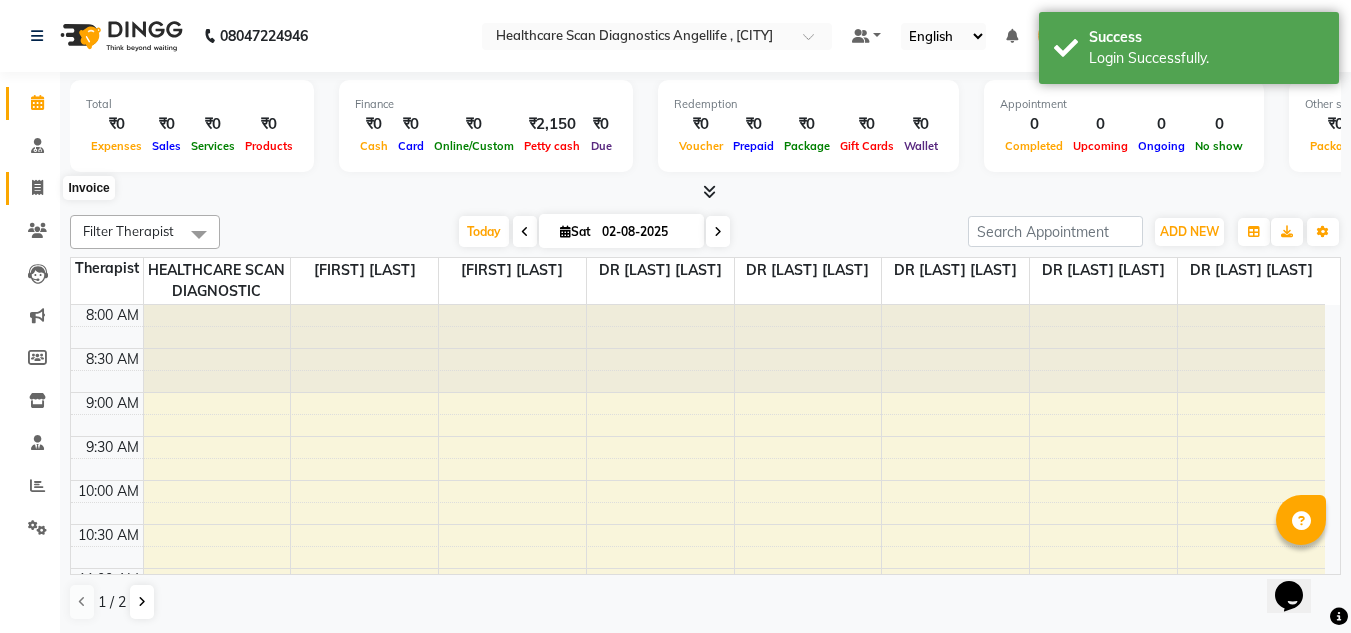 click 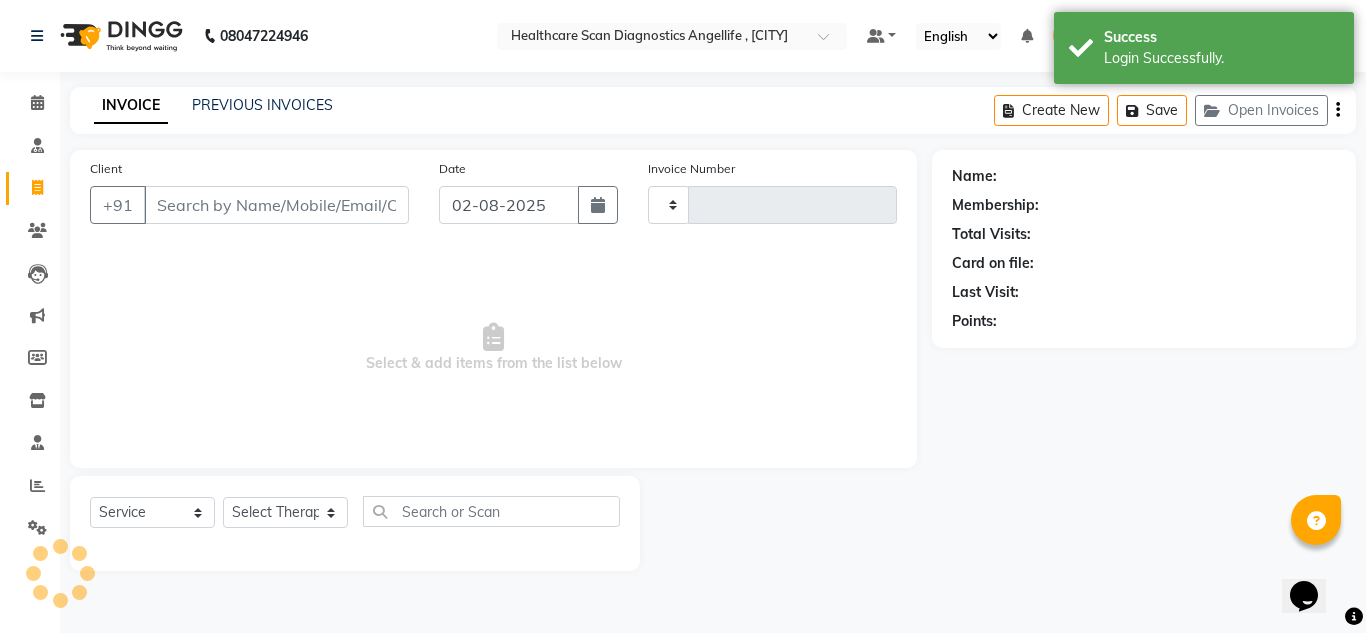 type on "0235" 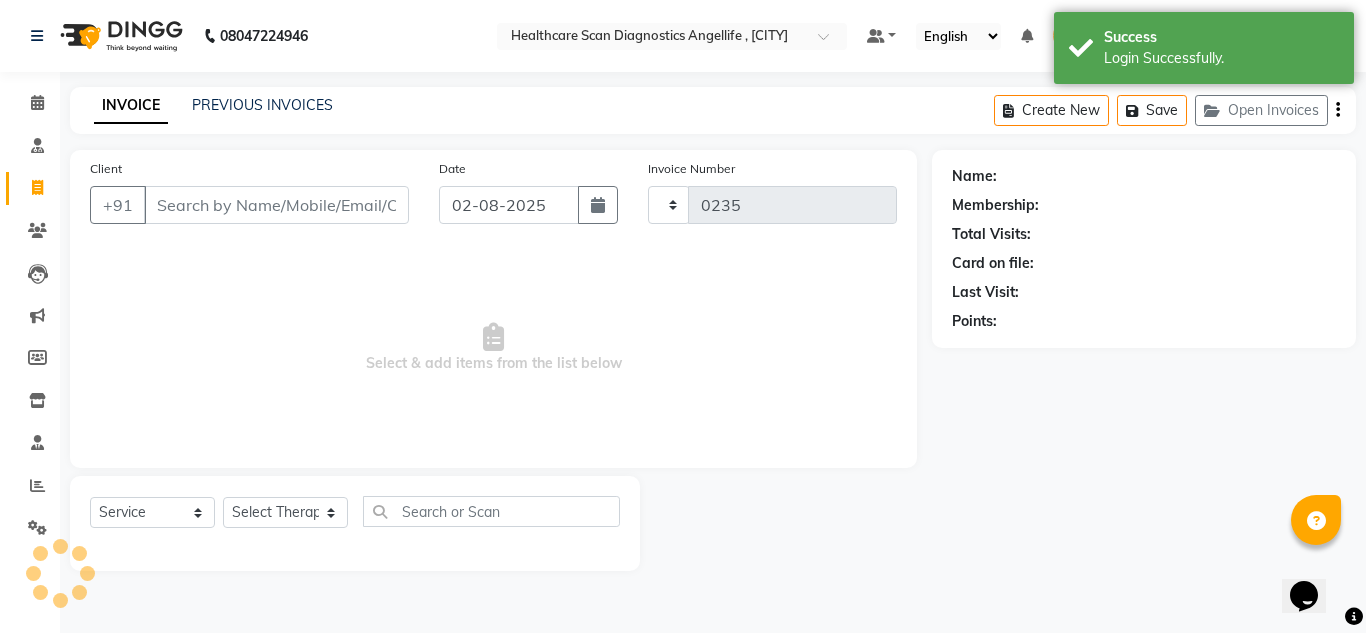 select on "5671" 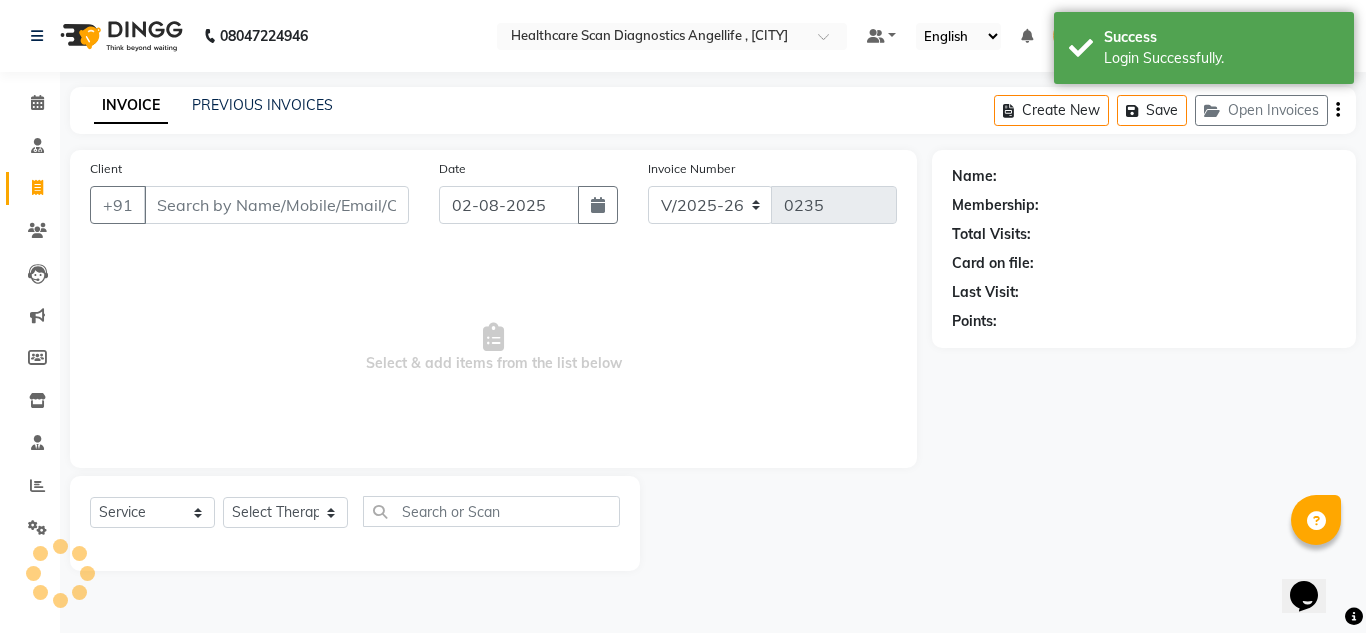 click on "Client" at bounding box center [276, 205] 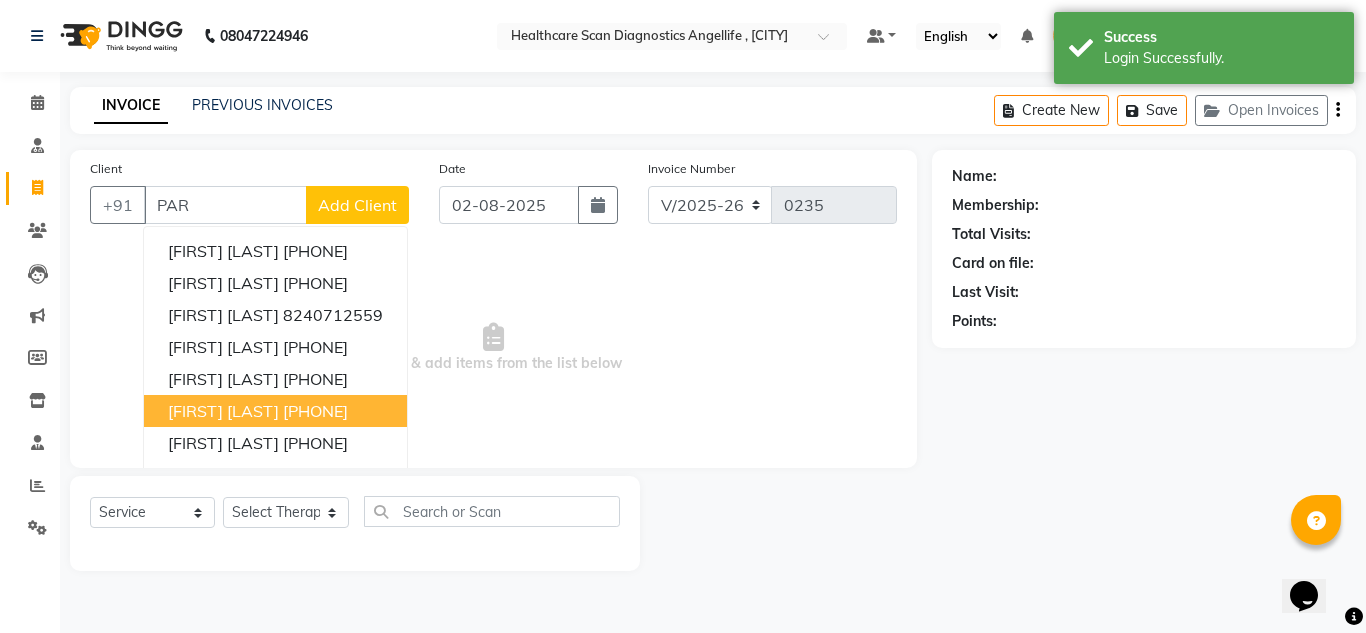 click on "[FIRST] [LAST]" at bounding box center [223, 411] 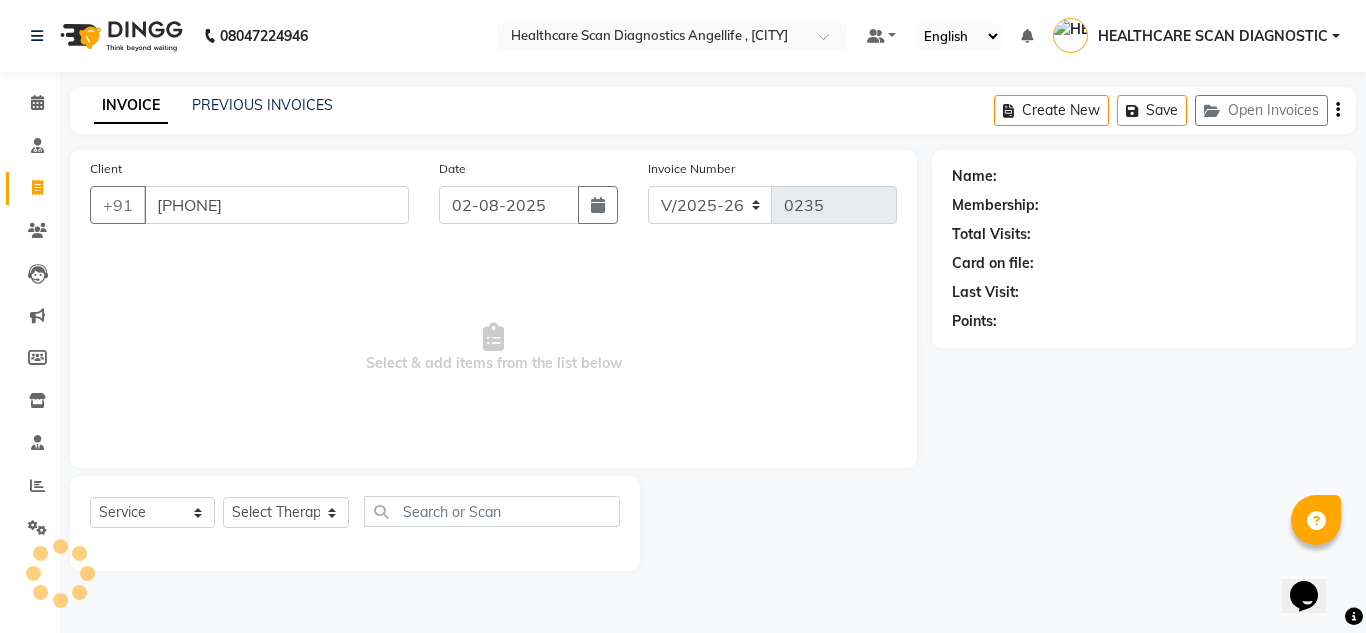 type on "[PHONE]" 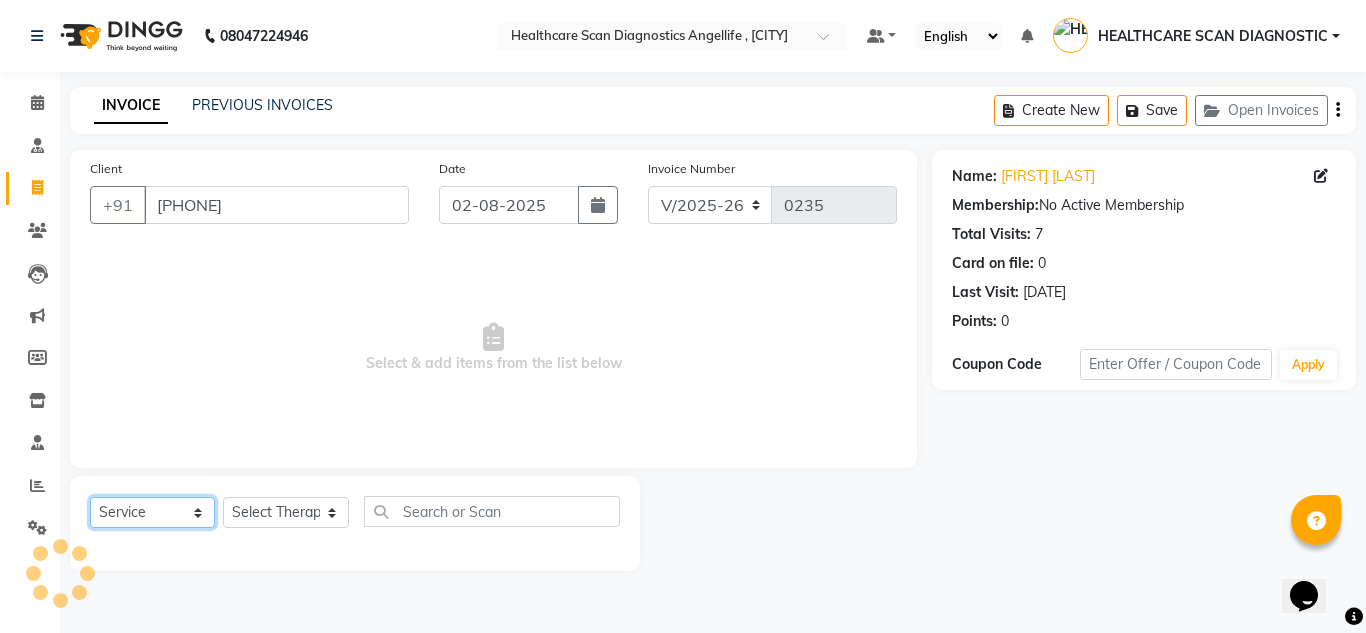 click on "Select  Service  Product  Membership  Package Voucher Prepaid Gift Card" 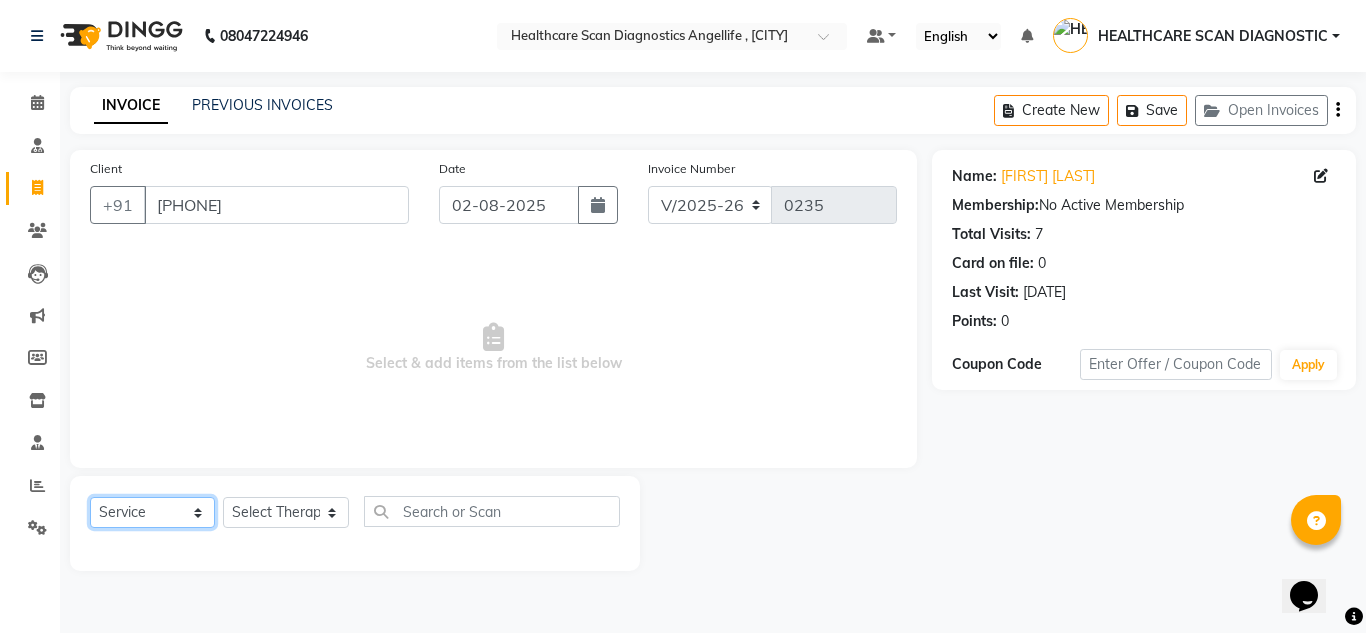 select on "product" 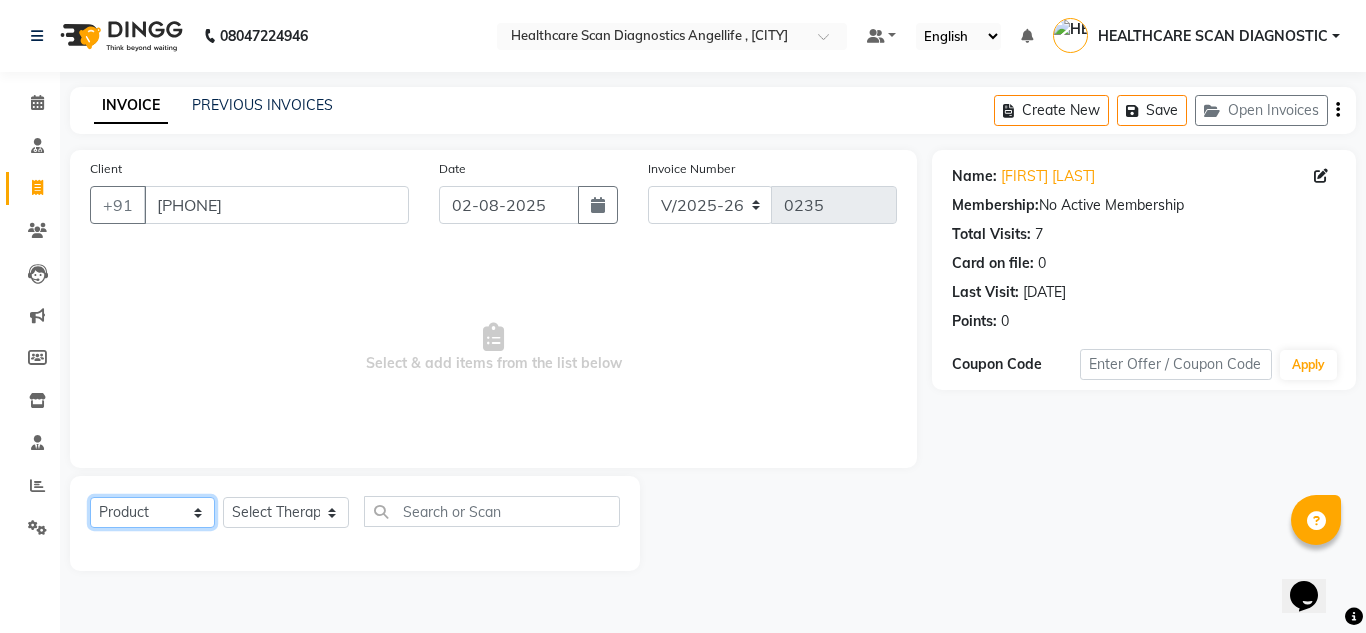 click on "Select  Service  Product  Membership  Package Voucher Prepaid Gift Card" 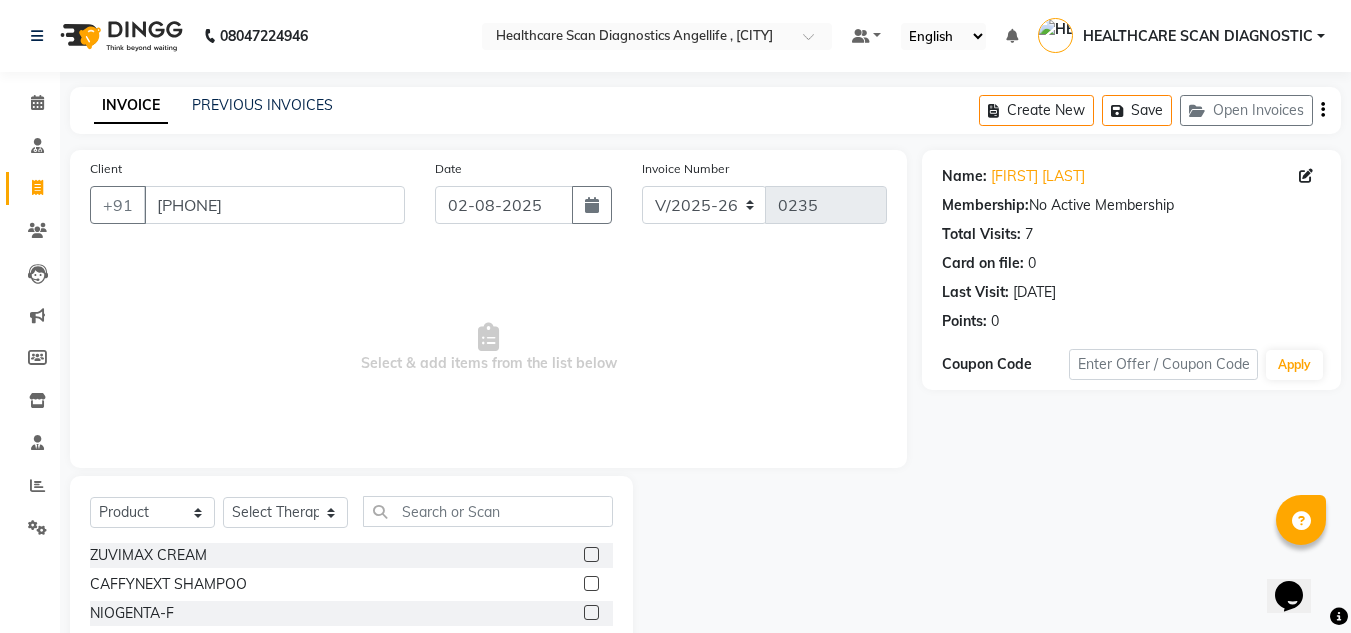 click on "Select Service Product Membership Package Voucher Prepaid Gift Card Select Therapist DR [LAST] [LAST] DR [LAST] [LAST] DR [LAST] [LAST] DR [LAST] [LAST] DR [LAST] [LAST] HEALTHCARE SCAN DIAGNOSTIC [LAST] [LAST] [LAST] [LAST] [LAST]" 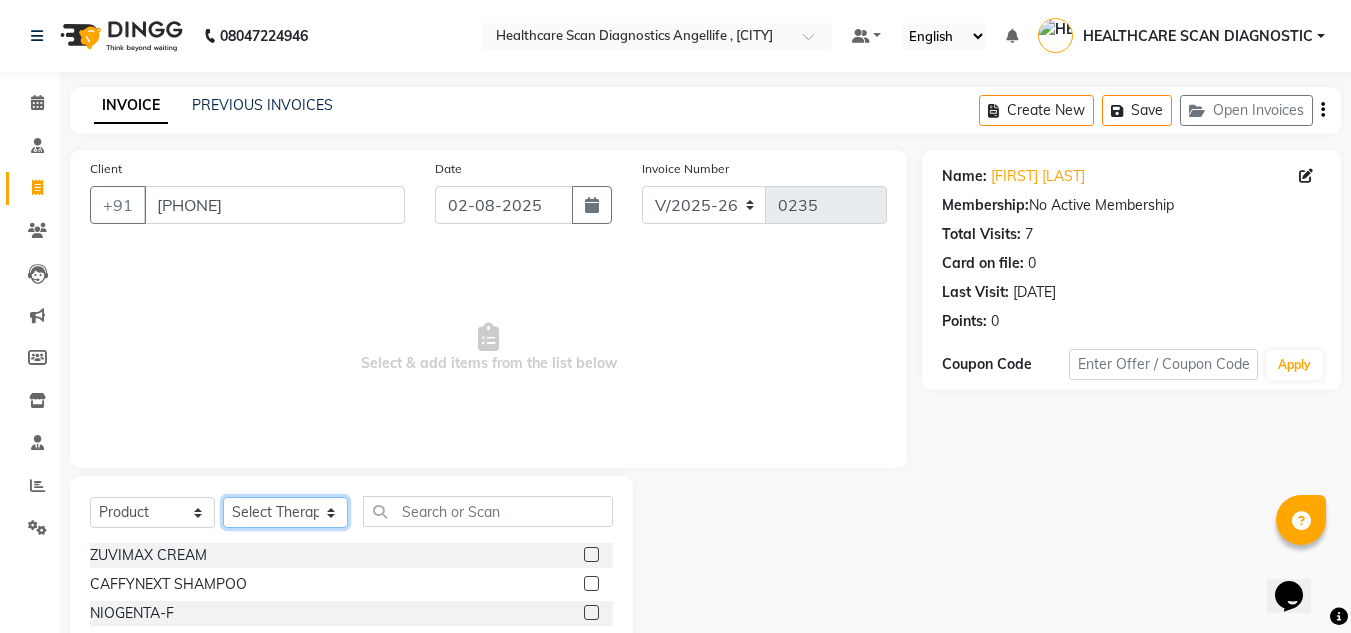 click on "Select Therapist DR [LAST] [LAST] DR [LAST] [LAST] DR [LAST] [LAST] DR [LAST] [LAST] DR [LAST] [LAST] HEALTHCARE SCAN DIAGNOSTIC [LAST] [LAST] [LAST] [LAST] [LAST]" 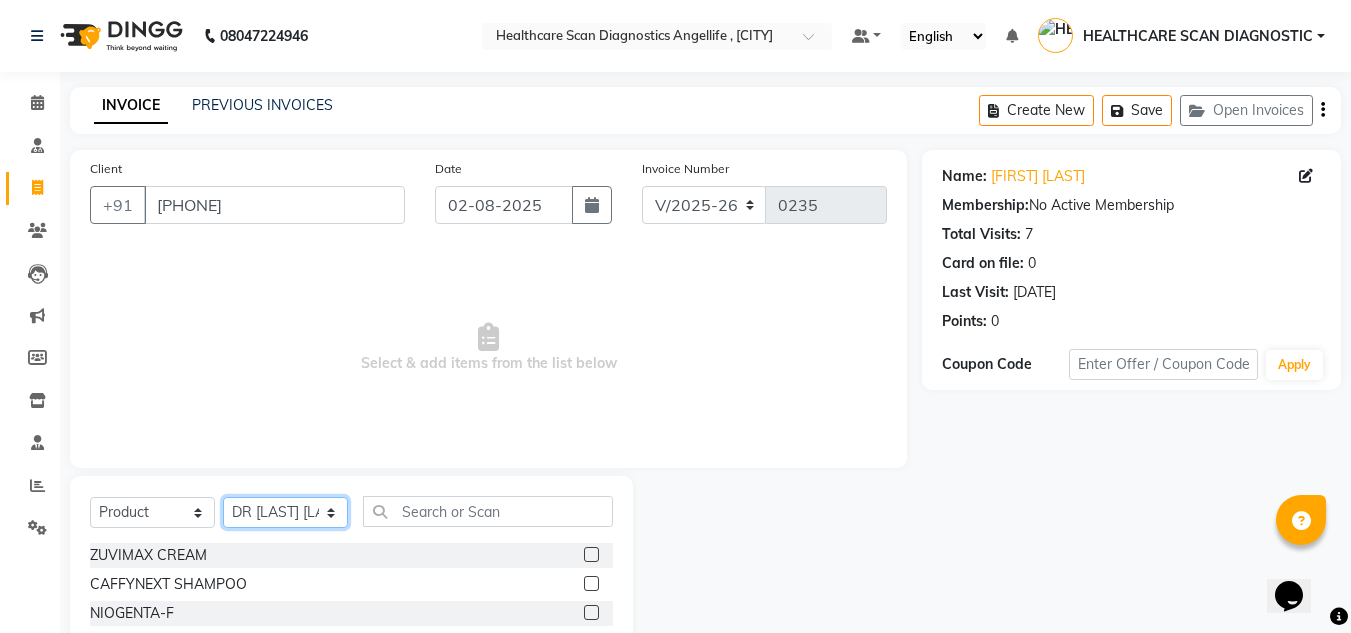 click on "Select Therapist DR [LAST] [LAST] DR [LAST] [LAST] DR [LAST] [LAST] DR [LAST] [LAST] DR [LAST] [LAST] HEALTHCARE SCAN DIAGNOSTIC [LAST] [LAST] [LAST] [LAST] [LAST]" 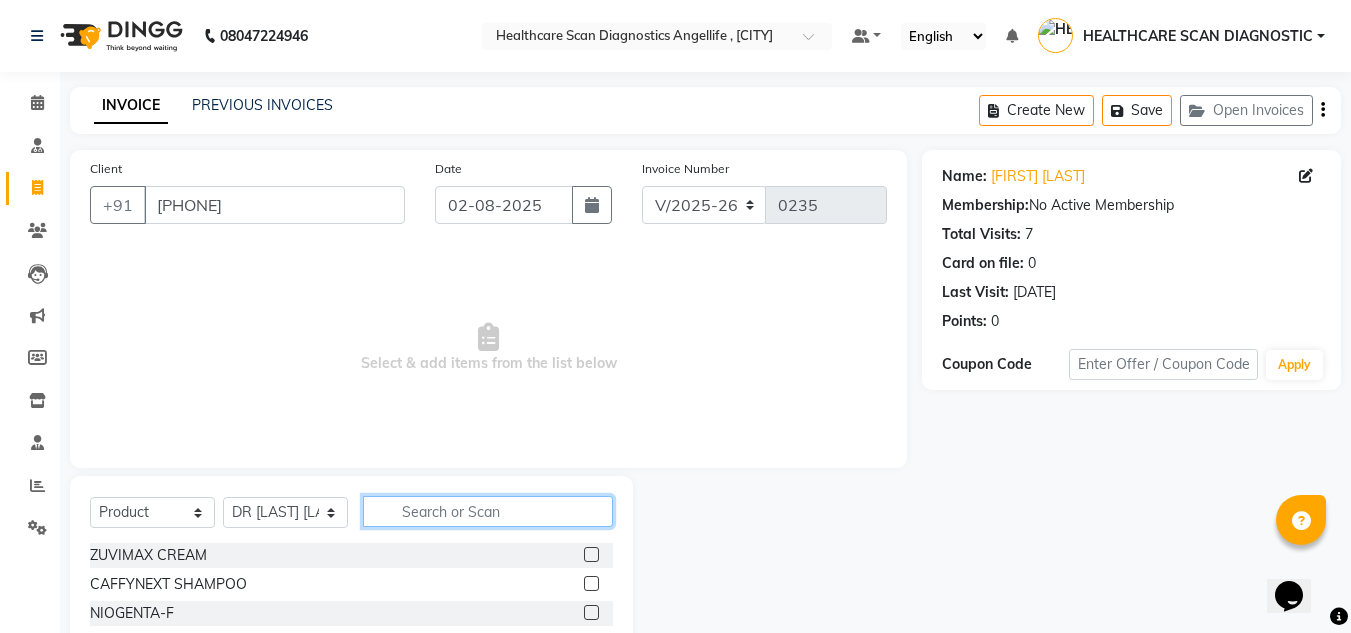 click 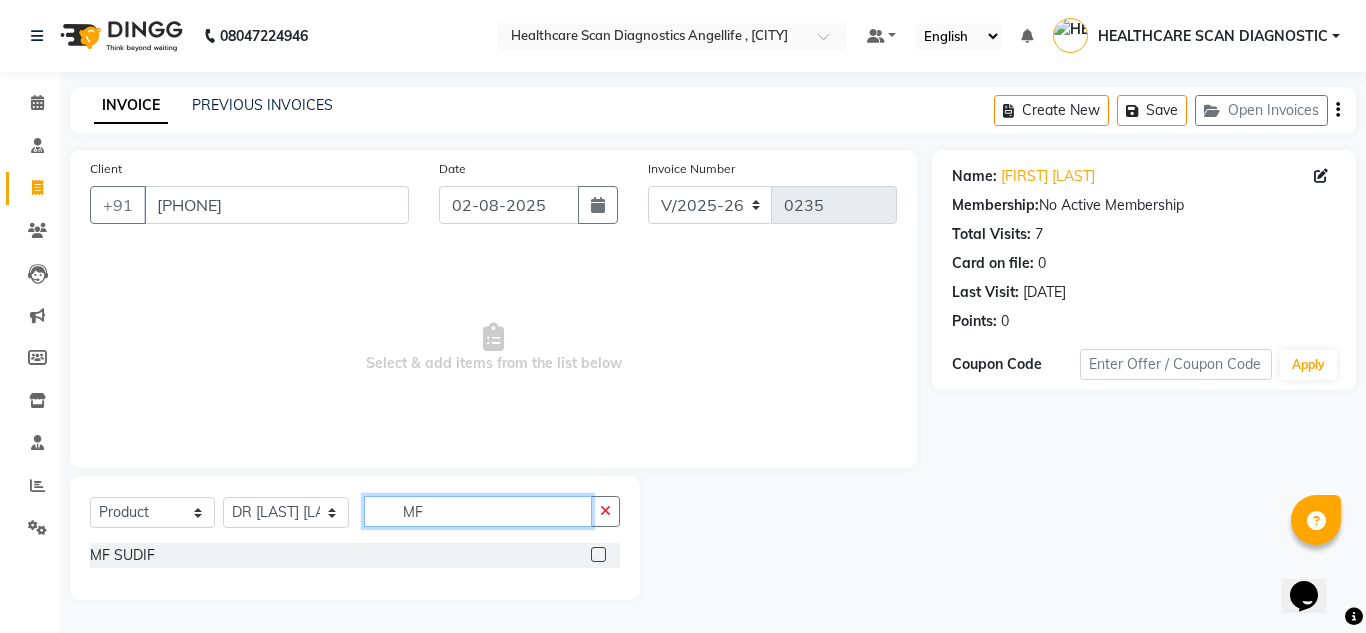type on "MF" 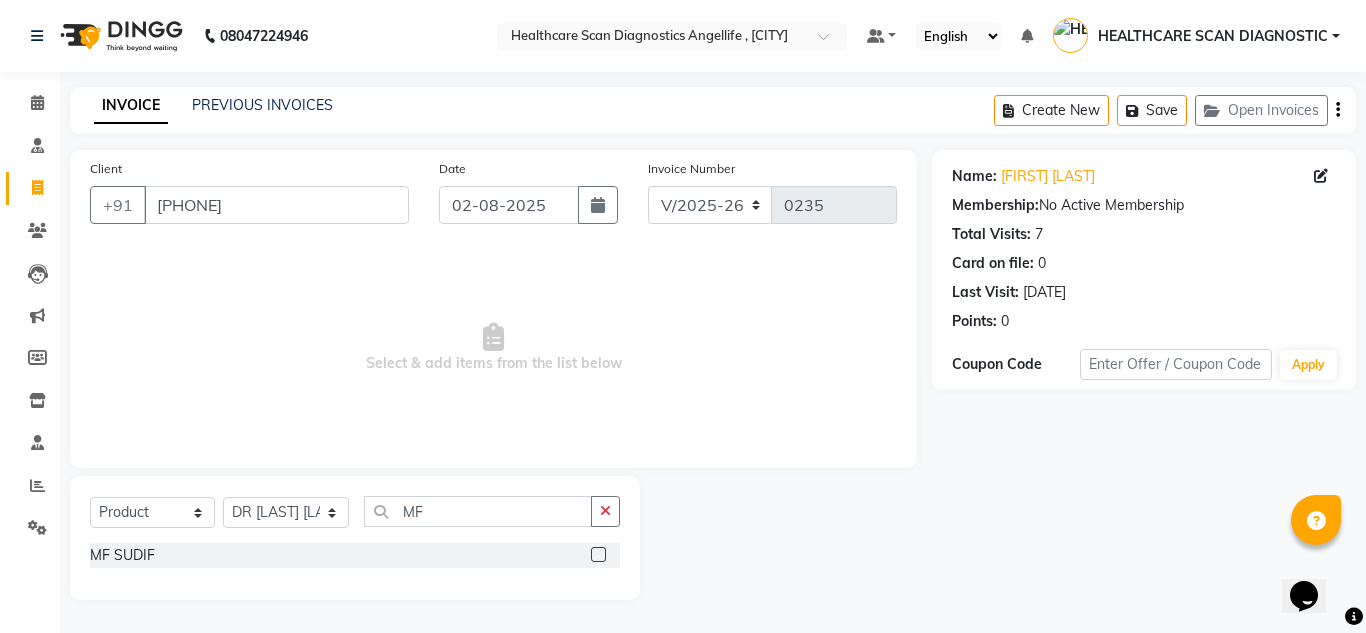click 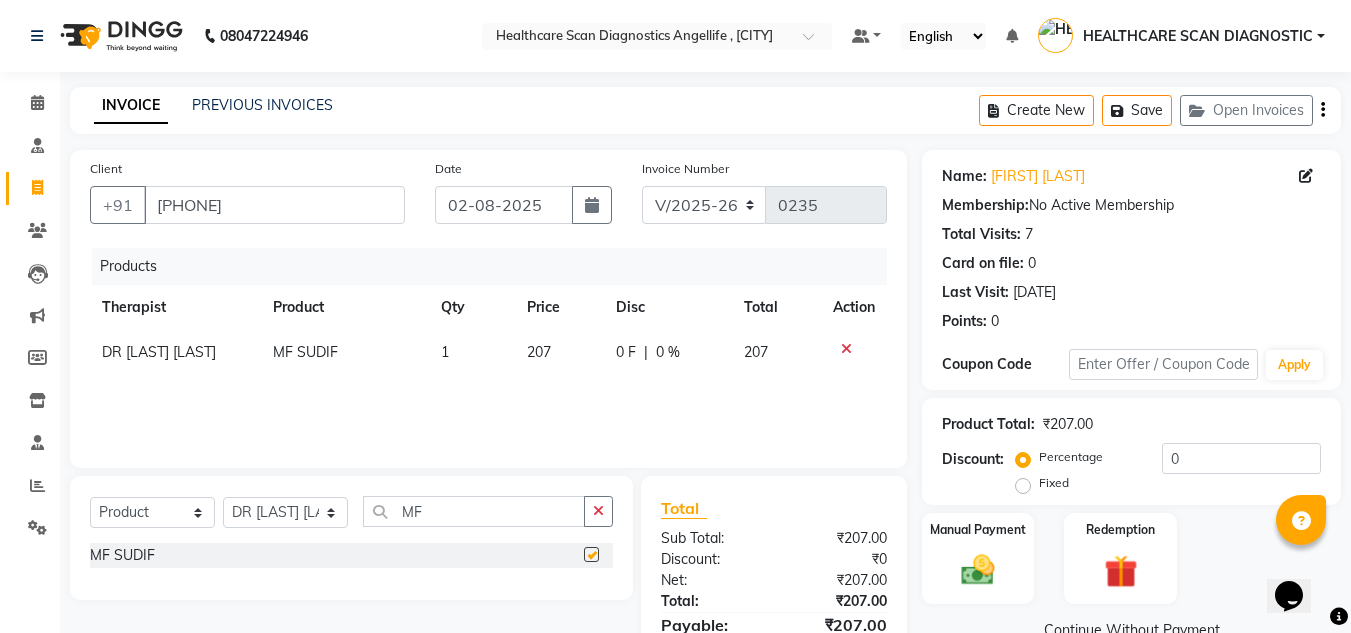 checkbox on "false" 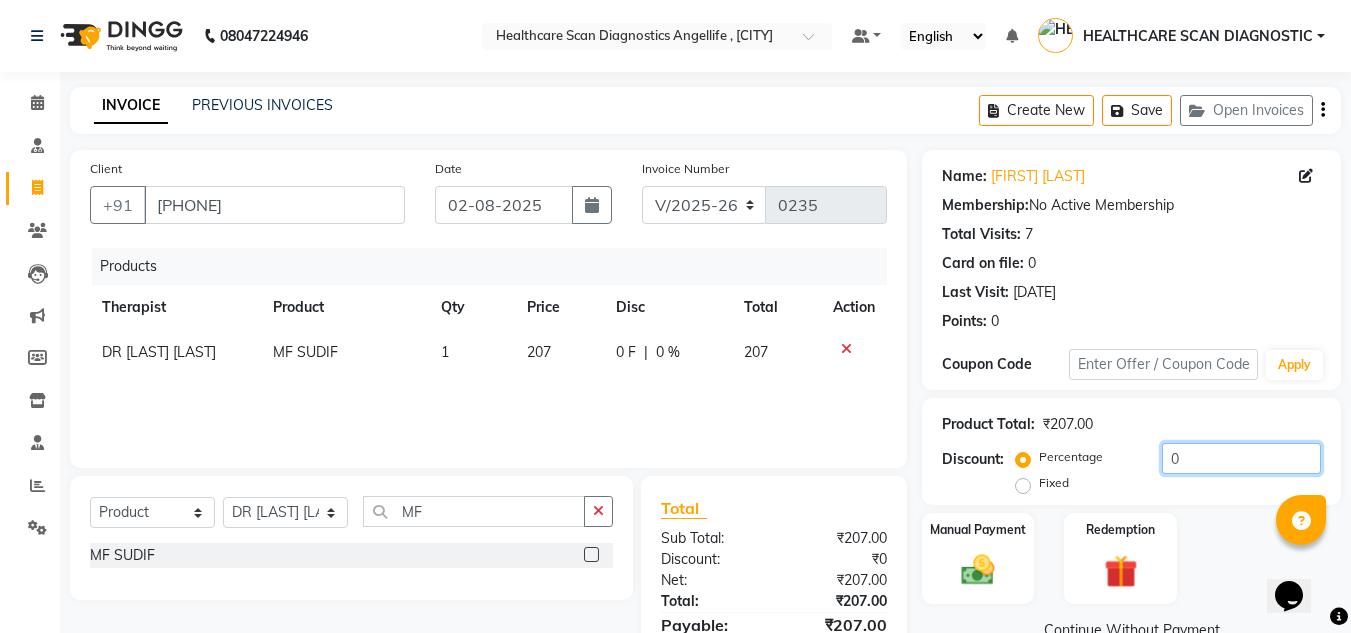 click on "0" 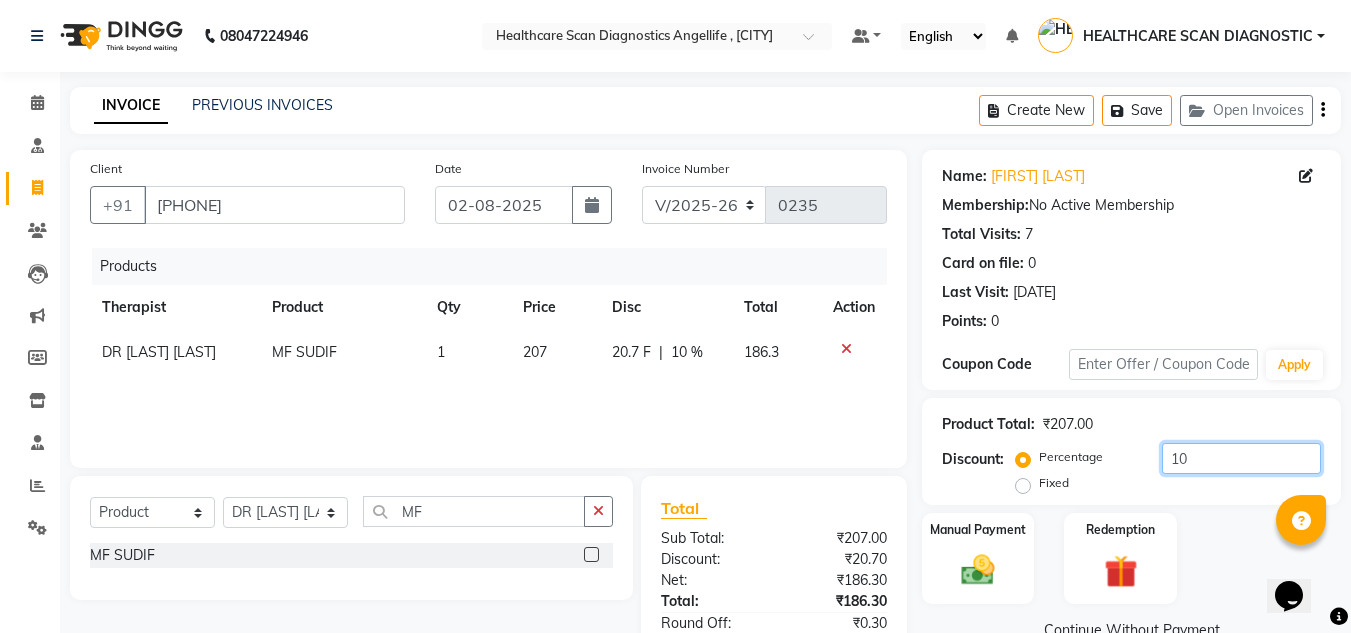 scroll, scrollTop: 125, scrollLeft: 0, axis: vertical 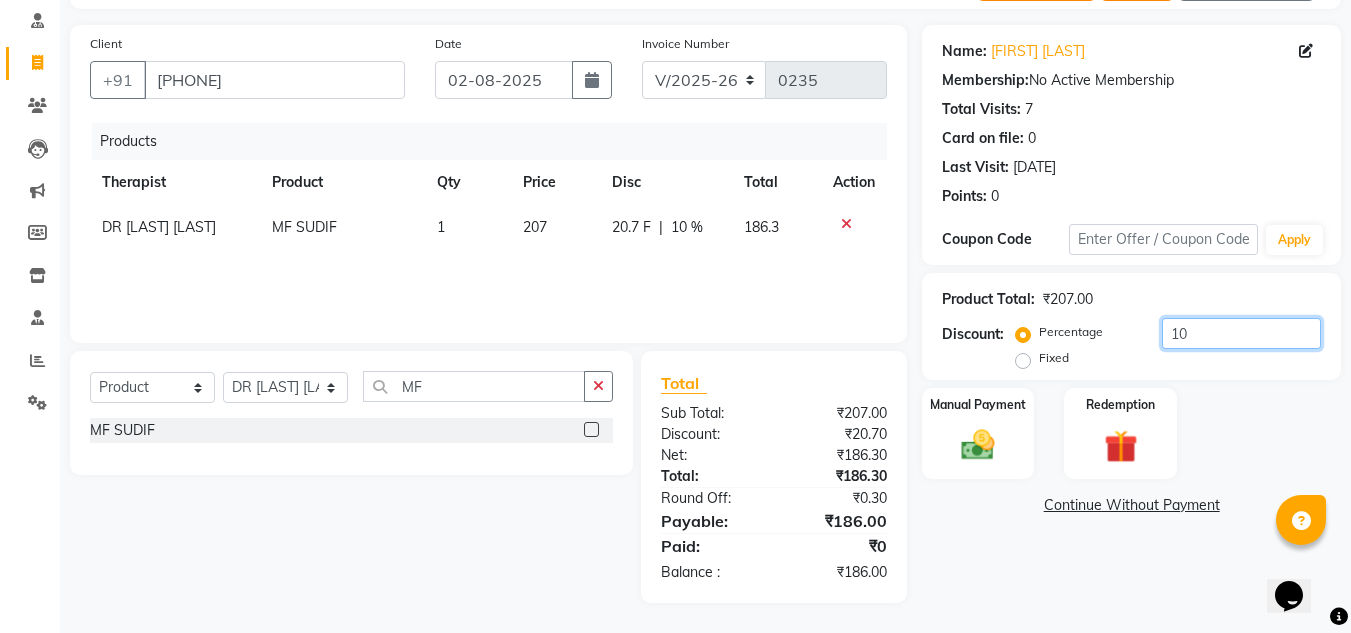 type on "10" 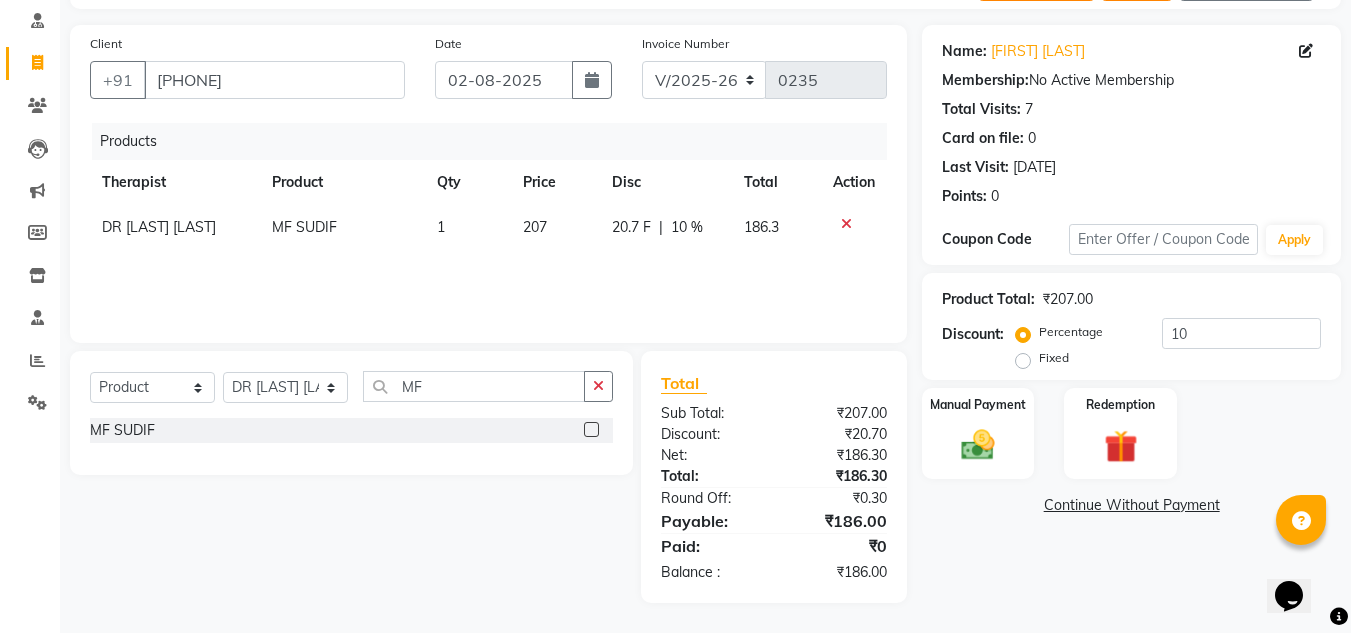 click on "Continue Without Payment" 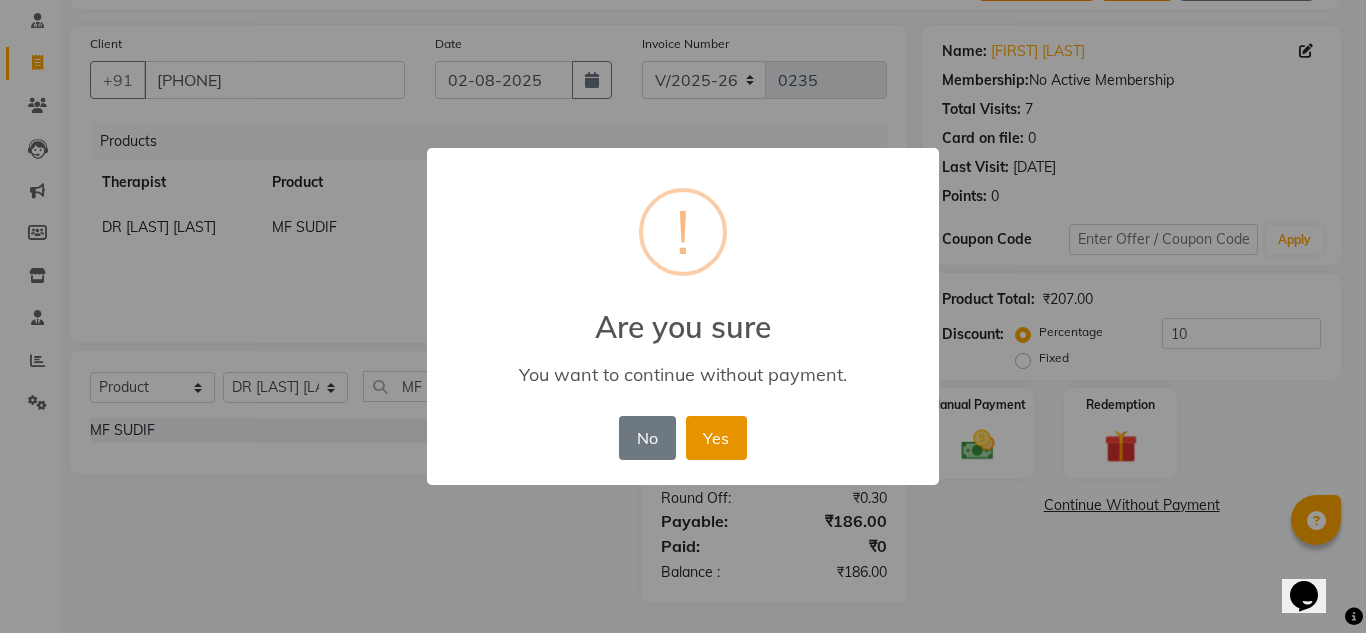 click on "Yes" at bounding box center [716, 438] 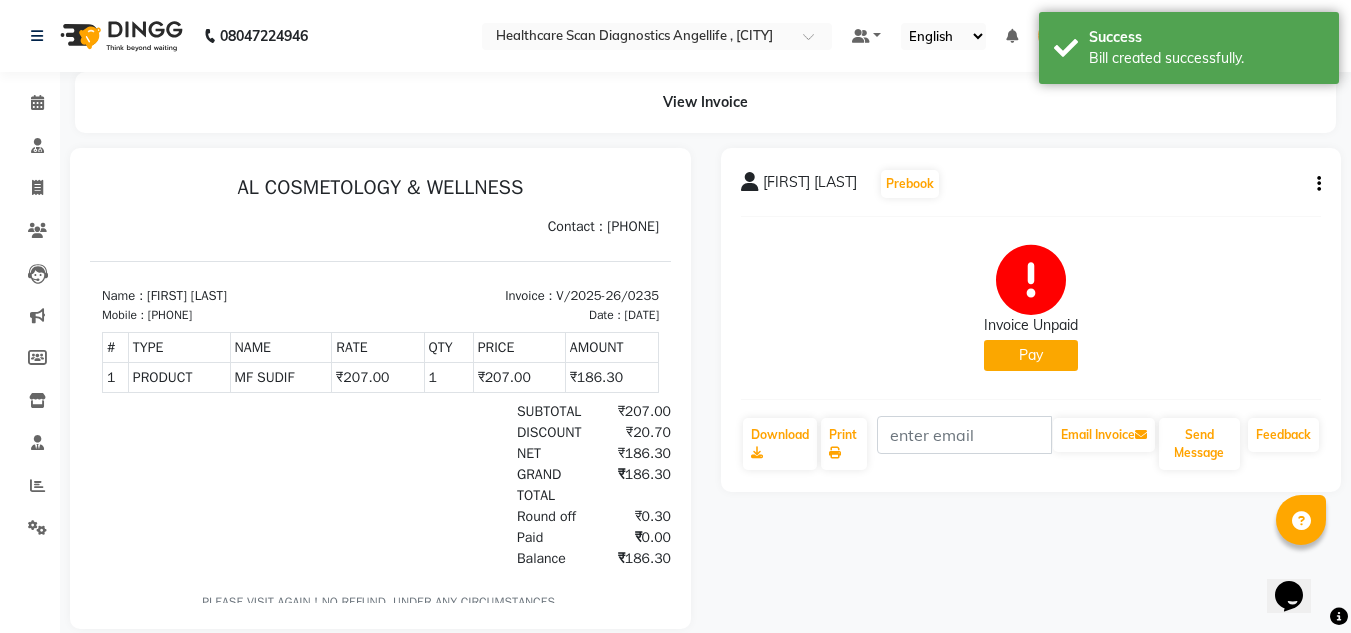 scroll, scrollTop: 0, scrollLeft: 0, axis: both 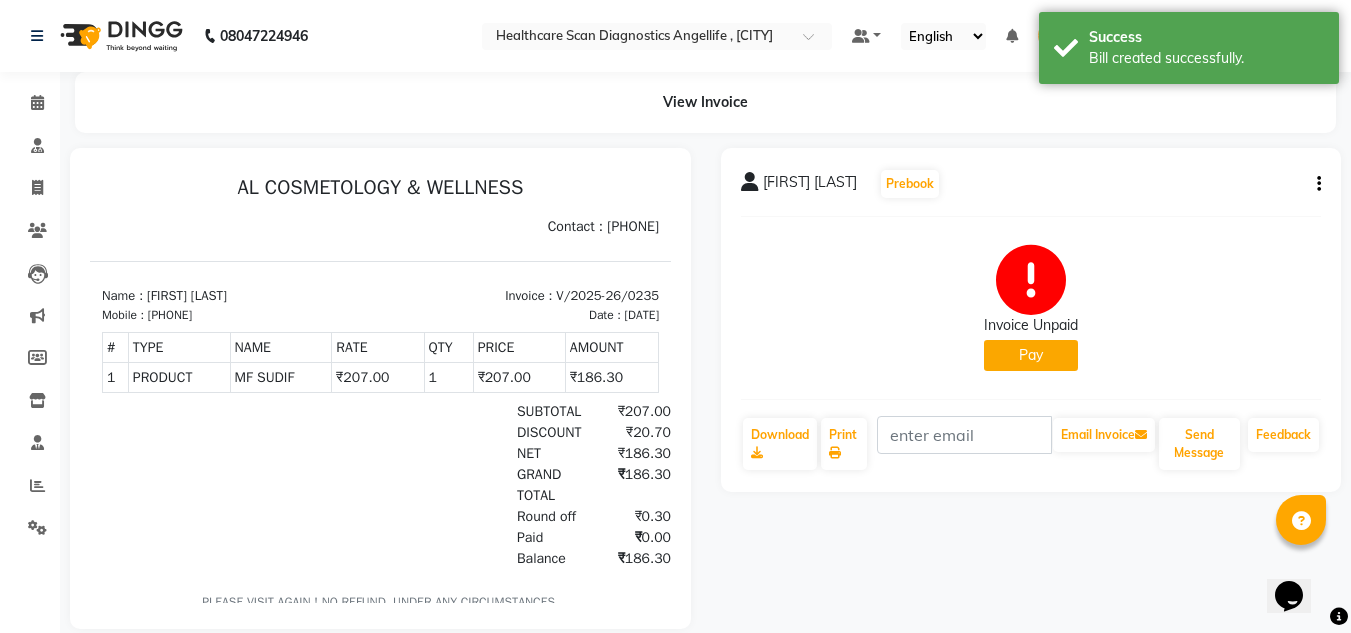 click on "Pay" 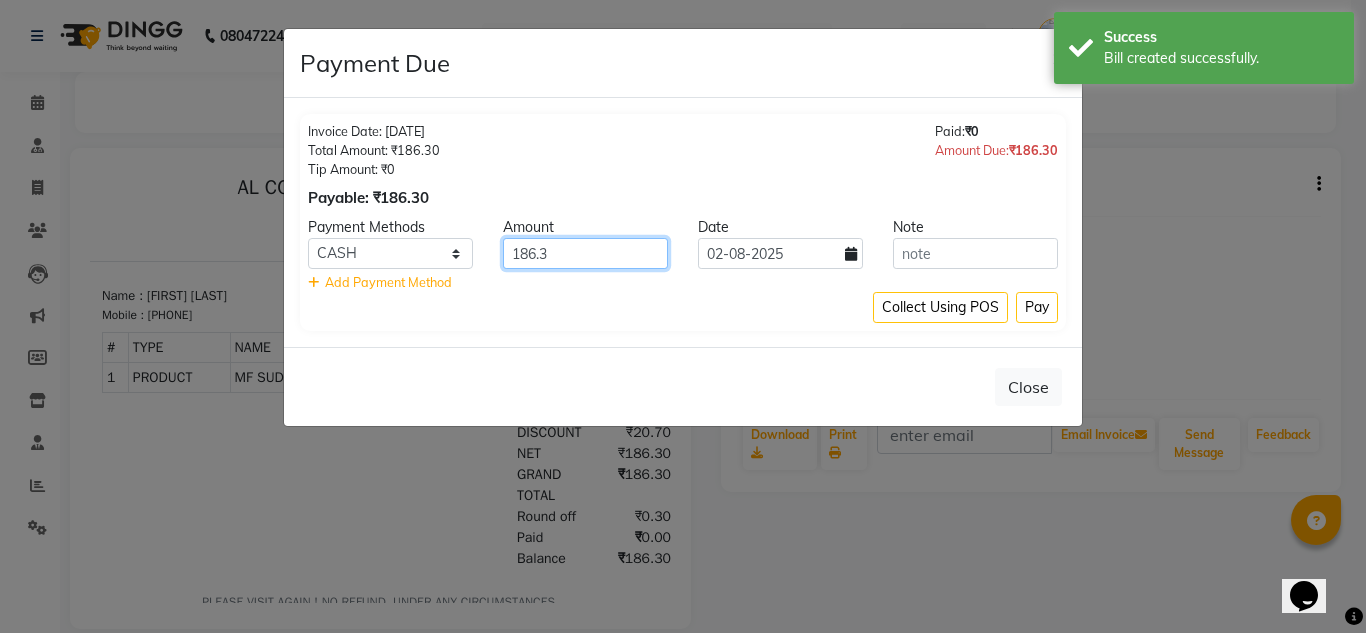 click on "186.3" 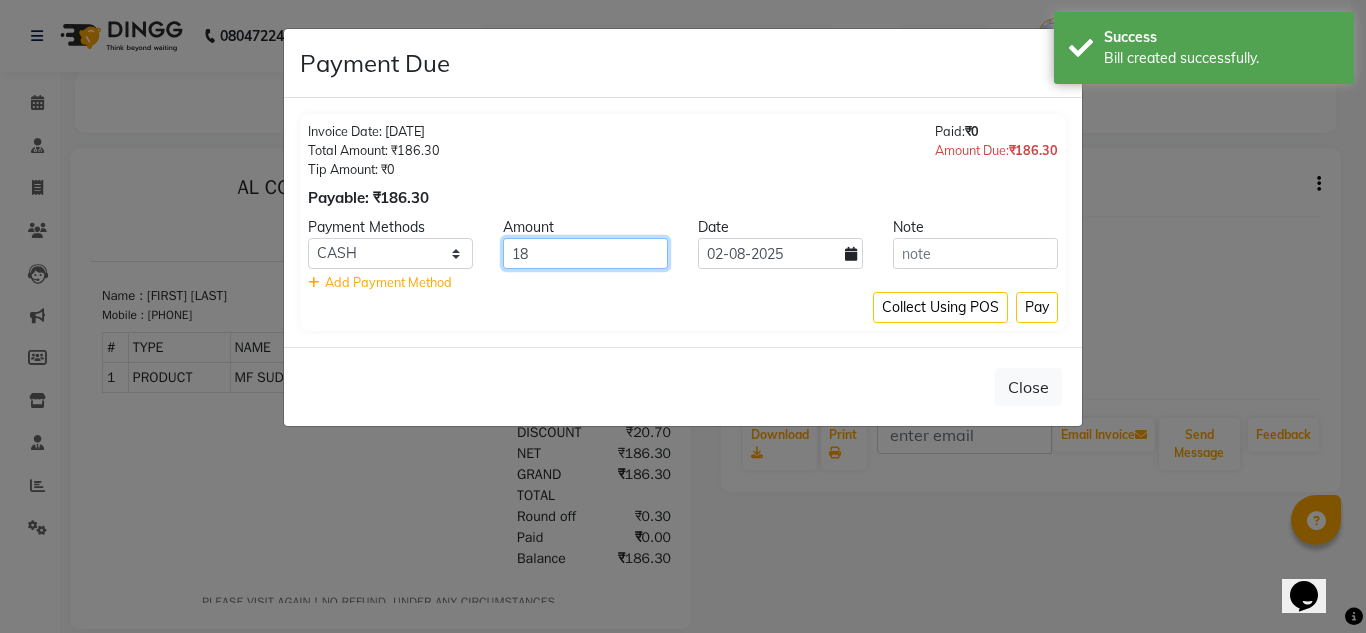 type on "1" 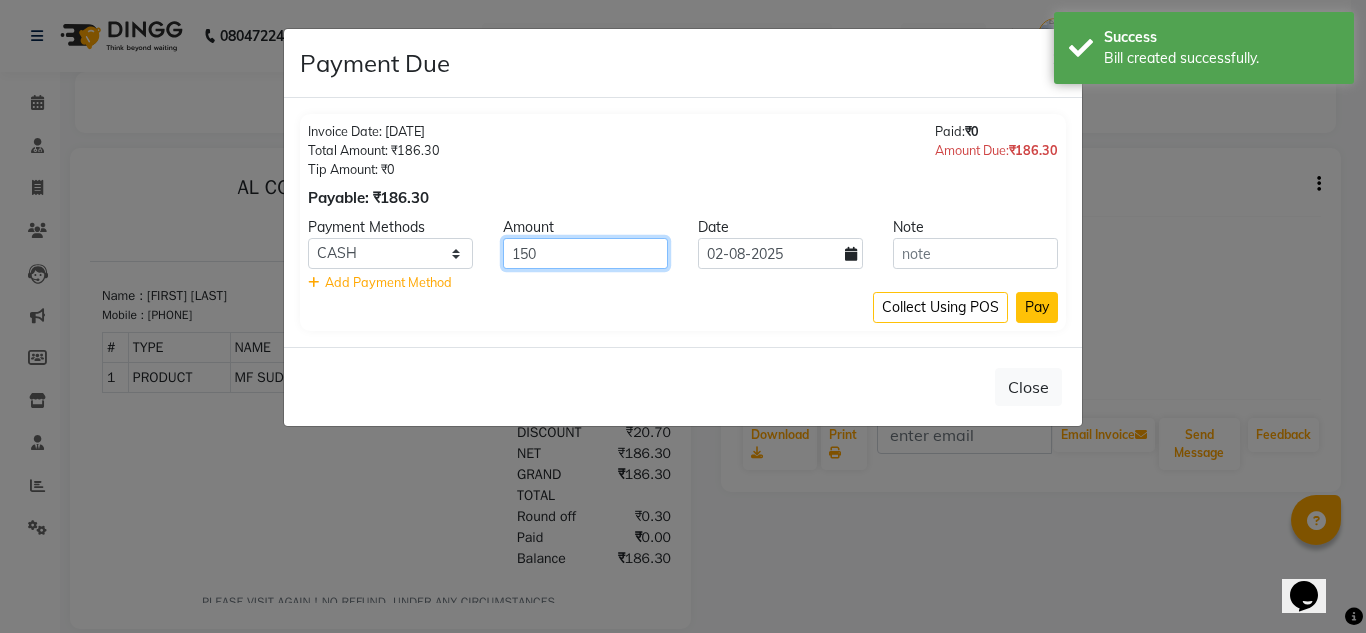 type on "150" 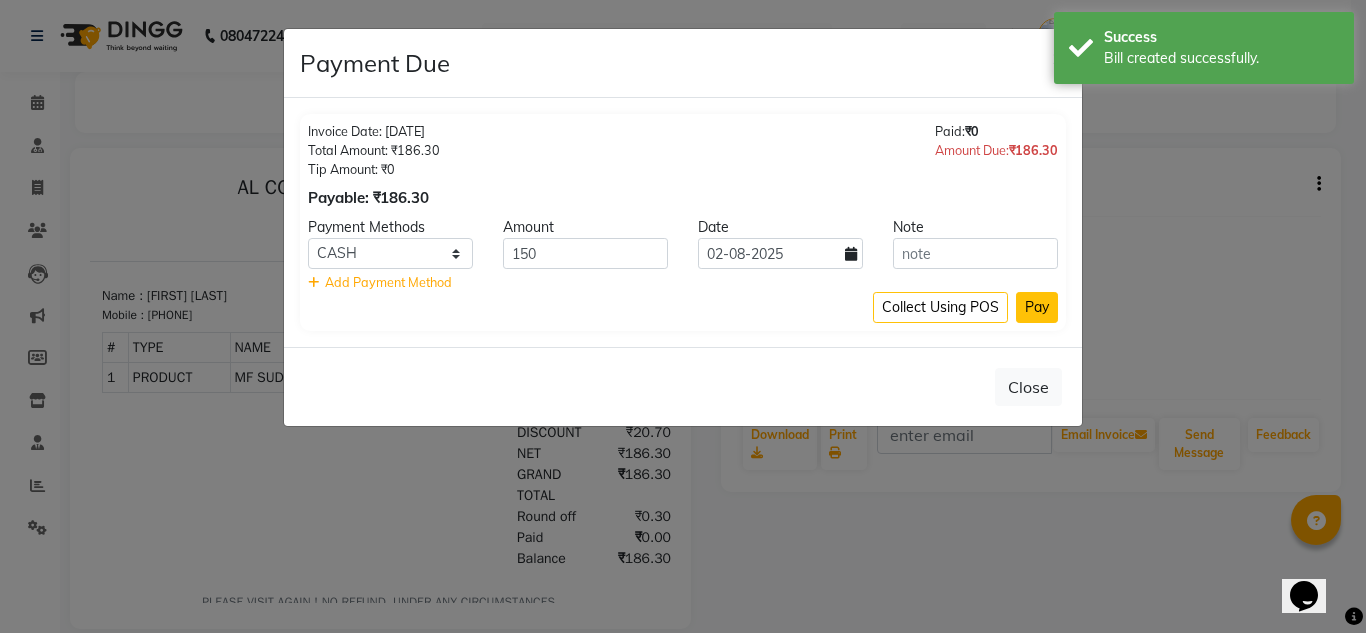 click on "Pay" 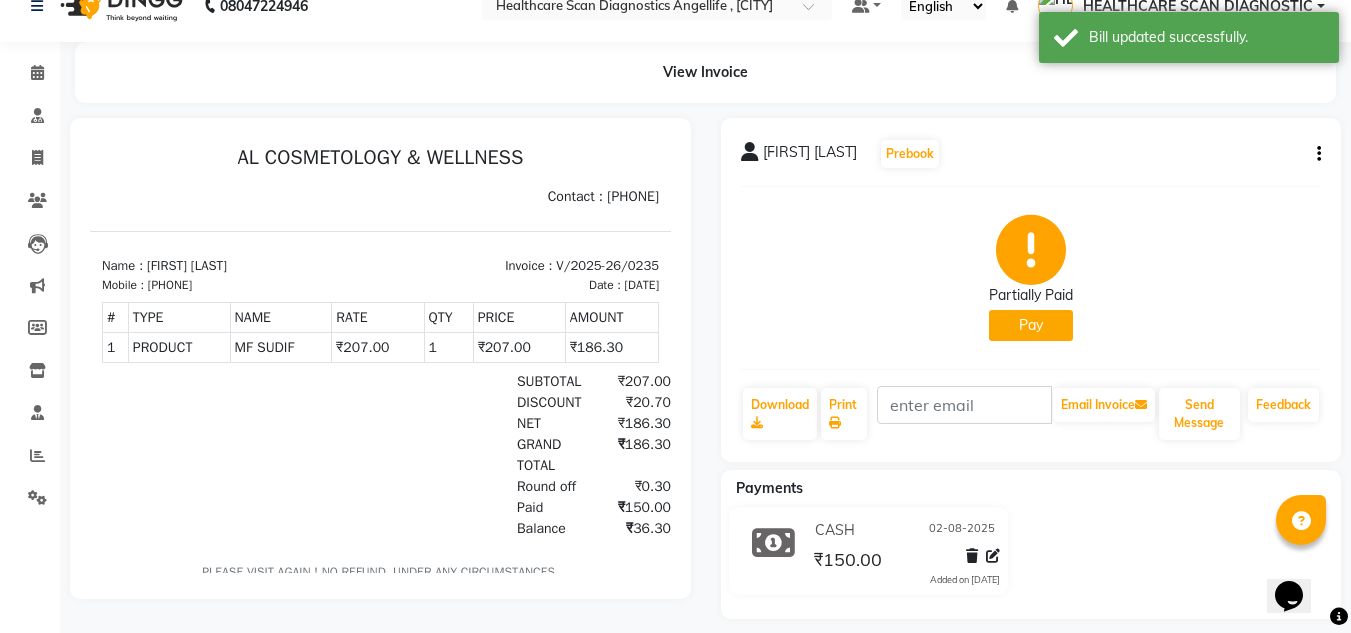 scroll, scrollTop: 46, scrollLeft: 0, axis: vertical 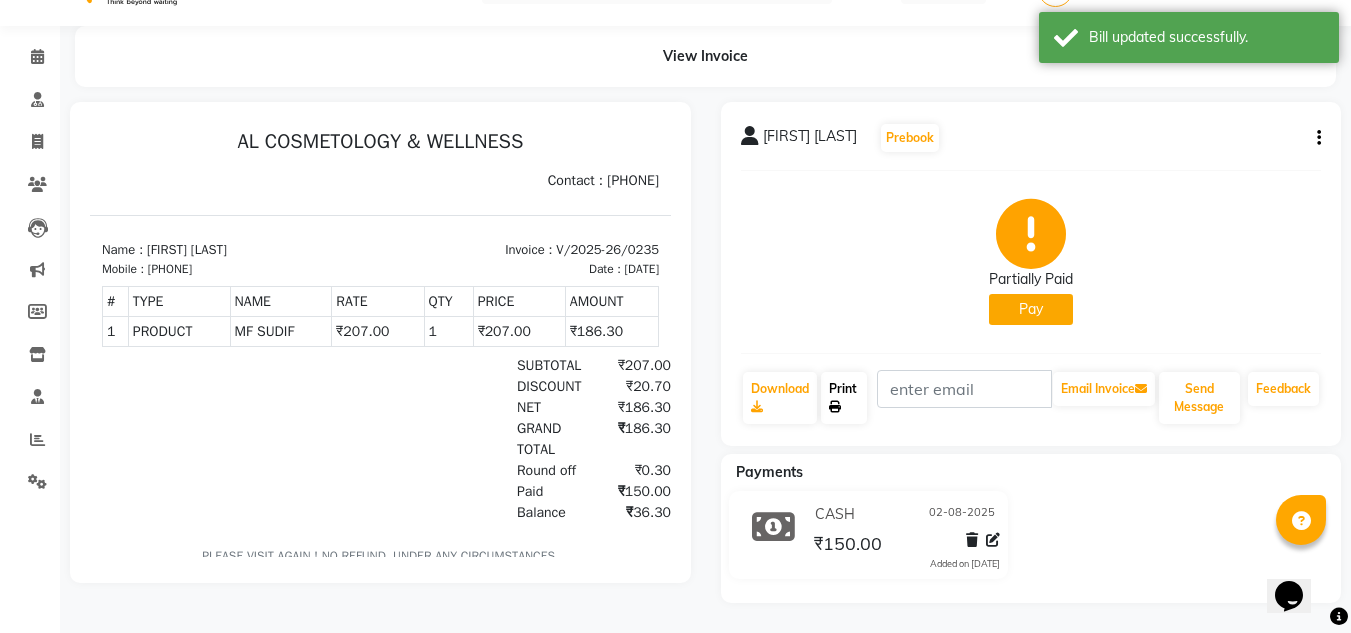 click on "Print" 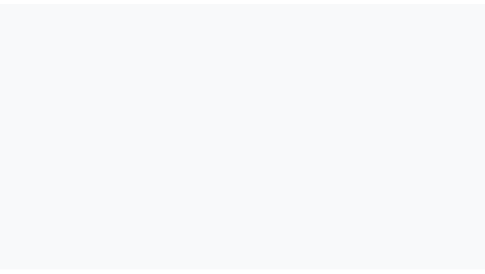 scroll, scrollTop: 0, scrollLeft: 0, axis: both 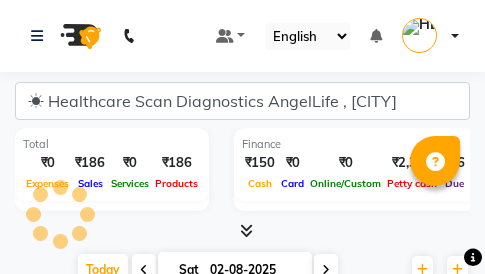 select on "en" 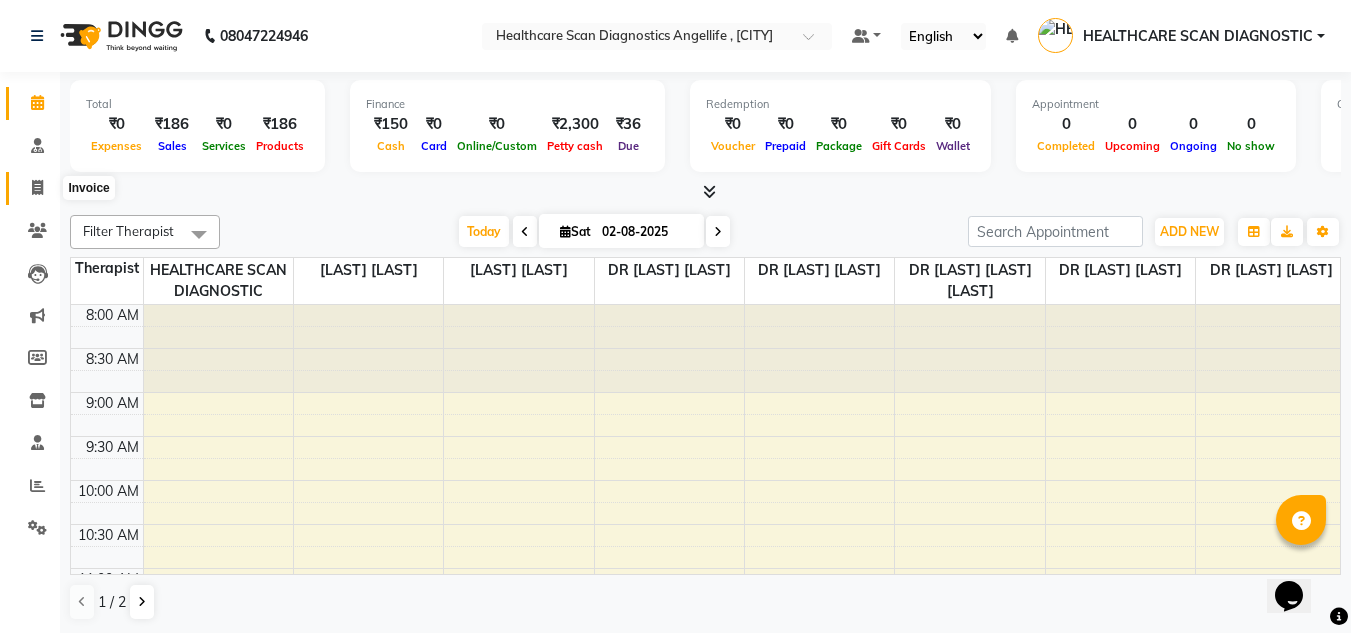 click 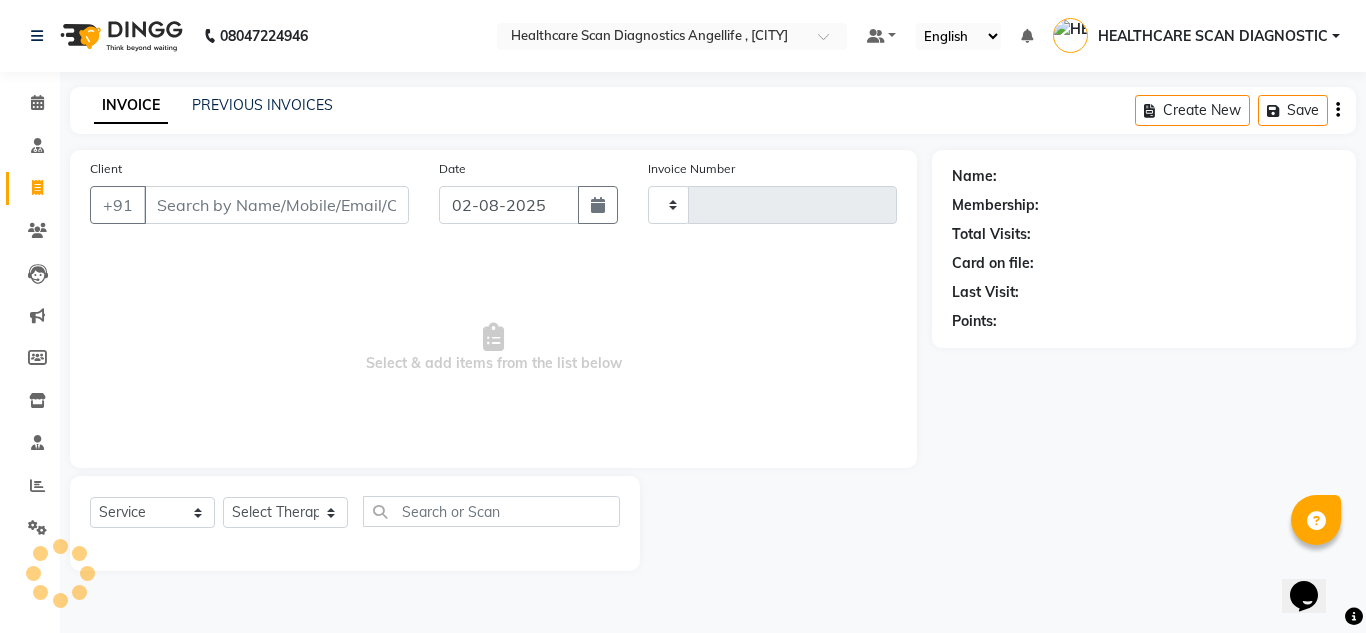 type on "0236" 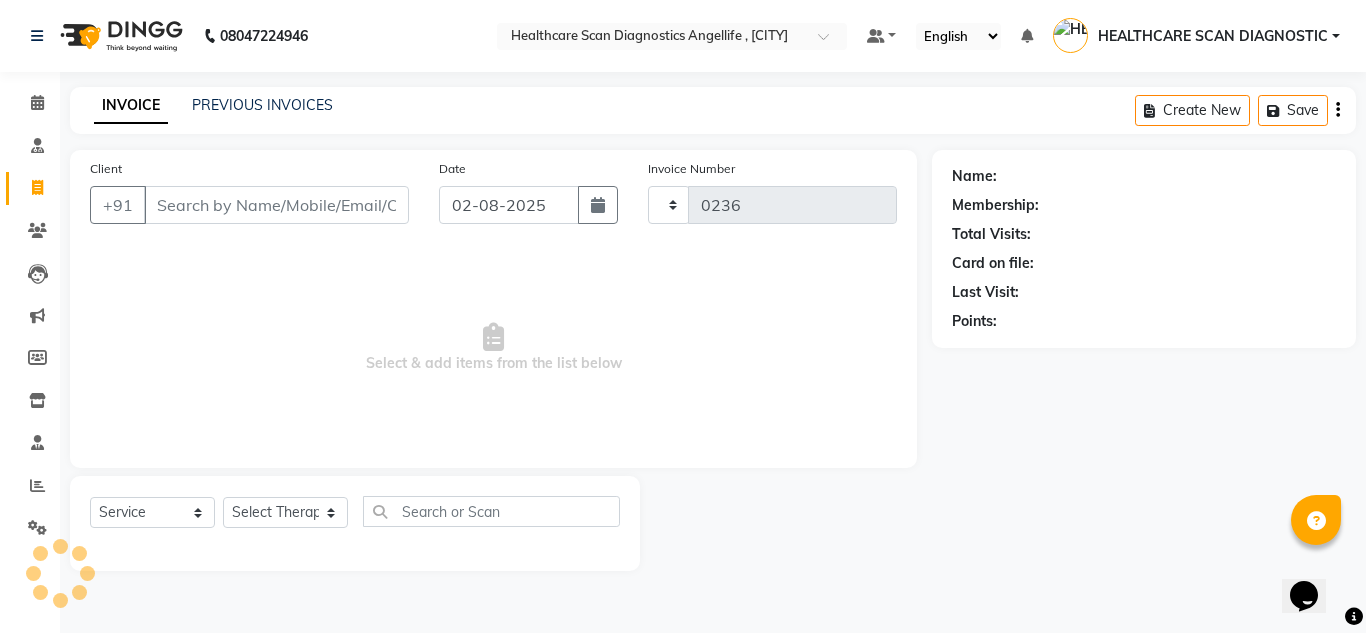 select on "5671" 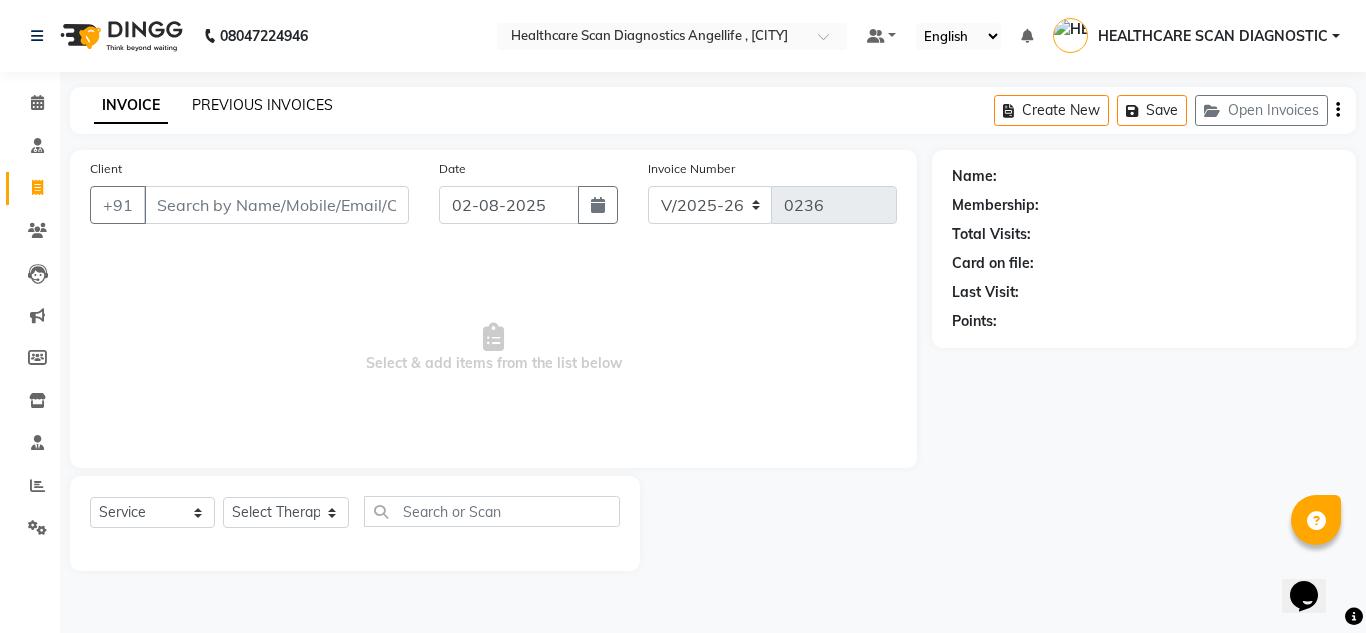 click on "PREVIOUS INVOICES" 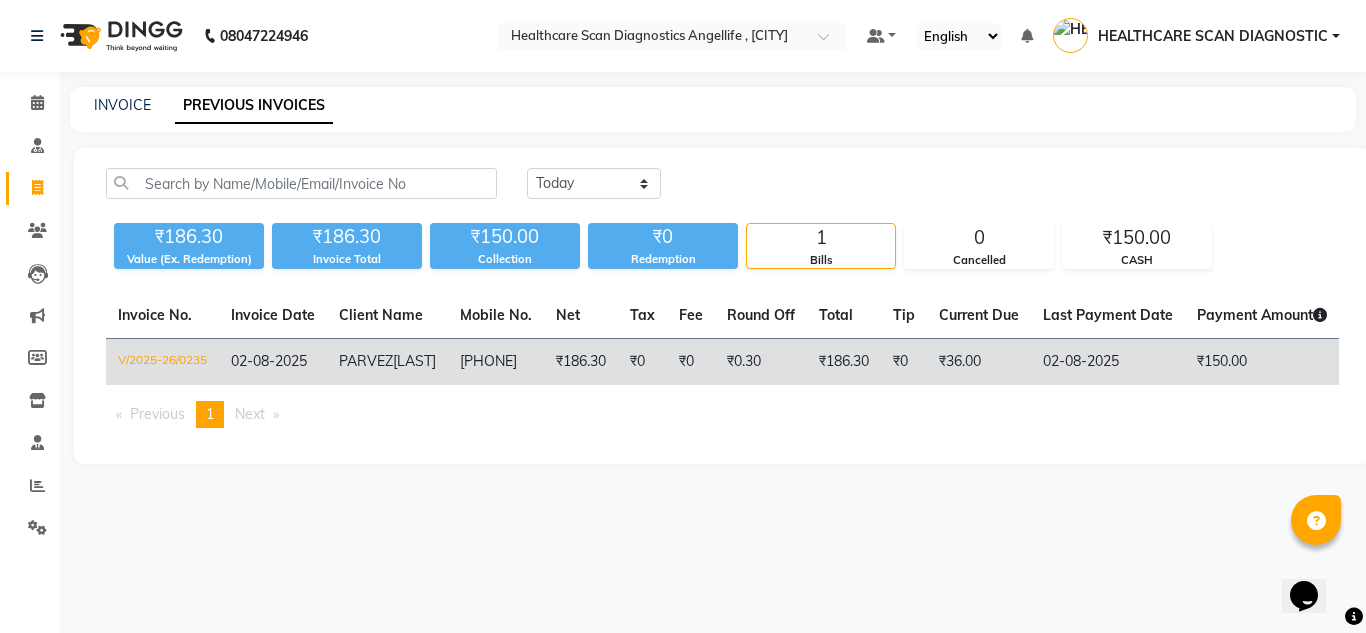 click on "PARVEZ  AKTHAR" 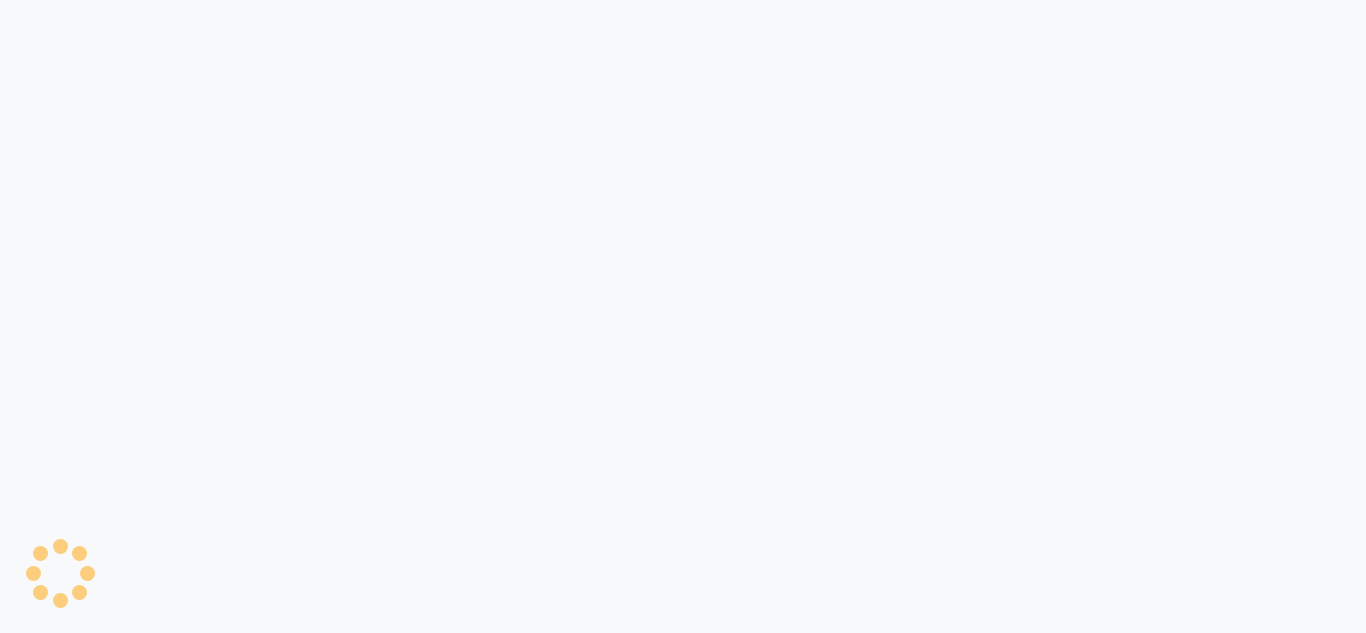 scroll, scrollTop: 0, scrollLeft: 0, axis: both 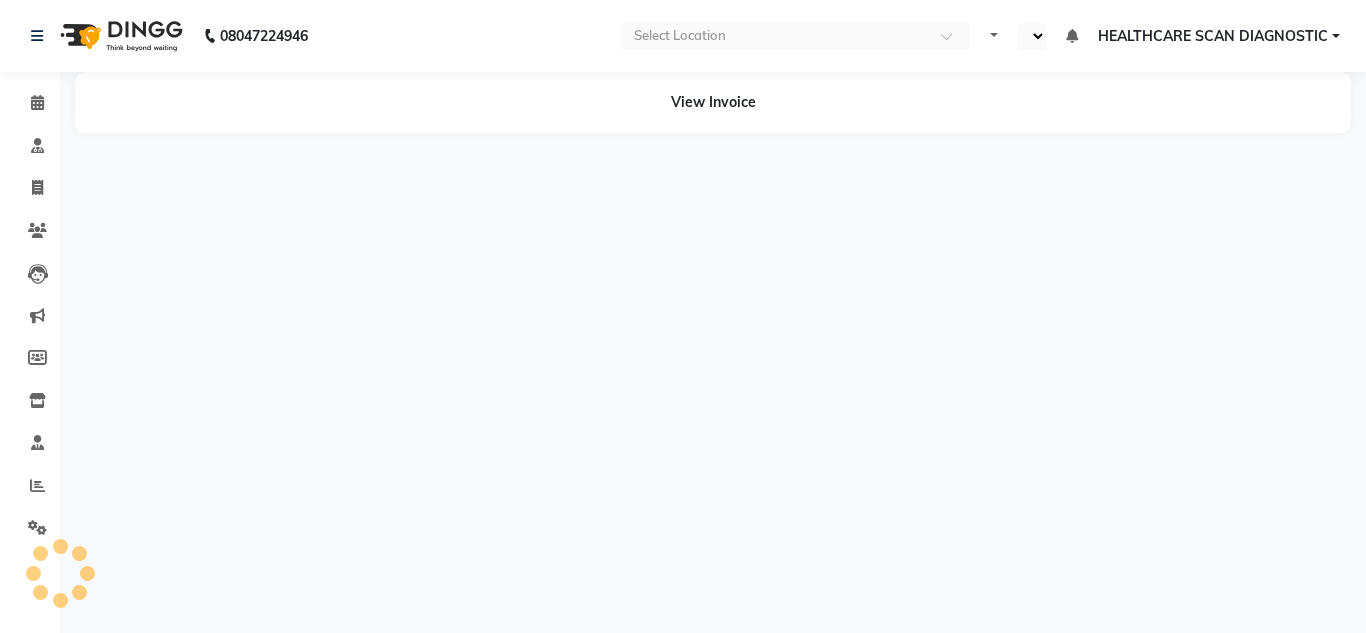 select on "en" 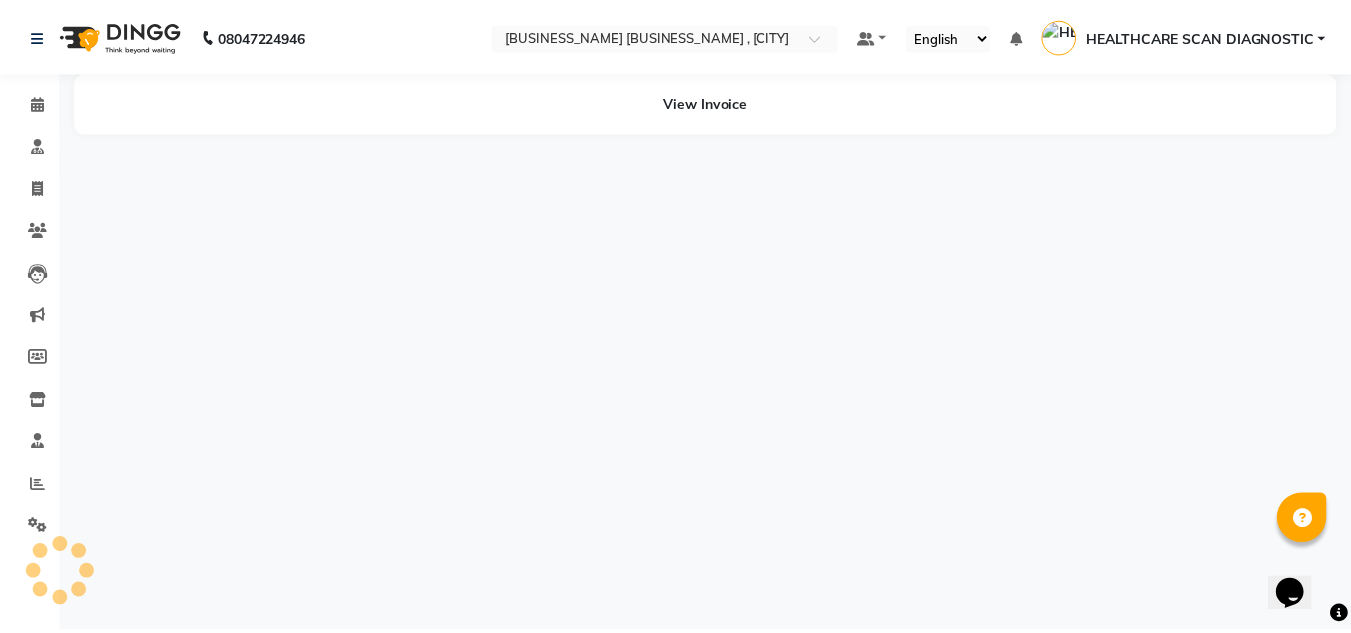 scroll, scrollTop: 0, scrollLeft: 0, axis: both 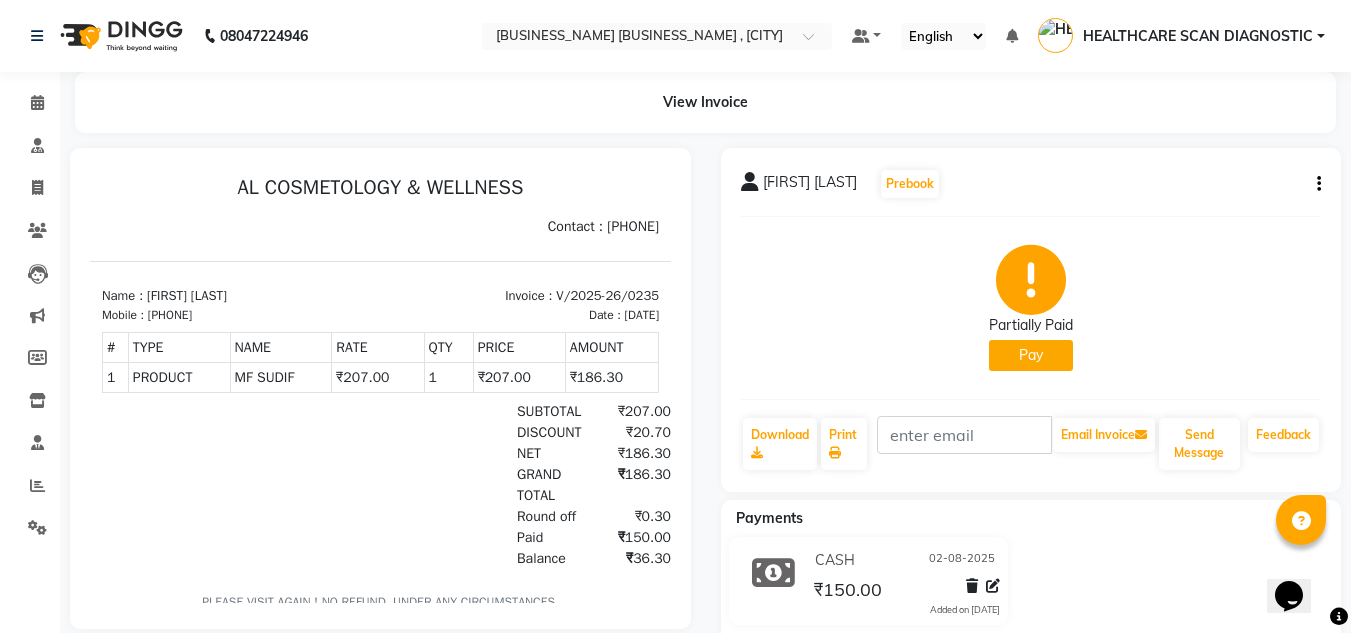 click on "Pay" 